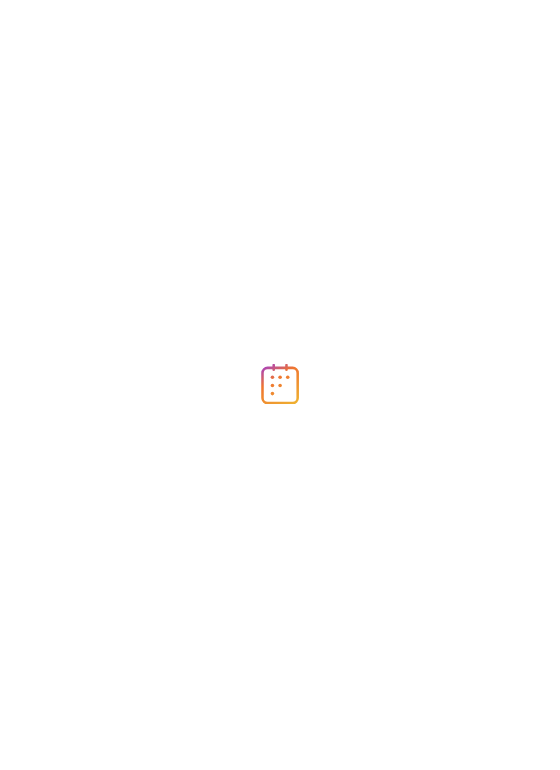 scroll, scrollTop: 0, scrollLeft: 0, axis: both 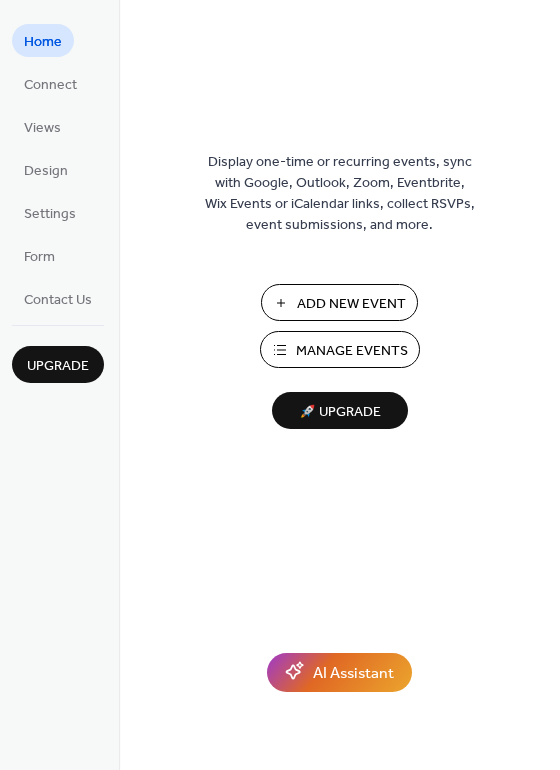 click on "Add New Event" at bounding box center [339, 302] 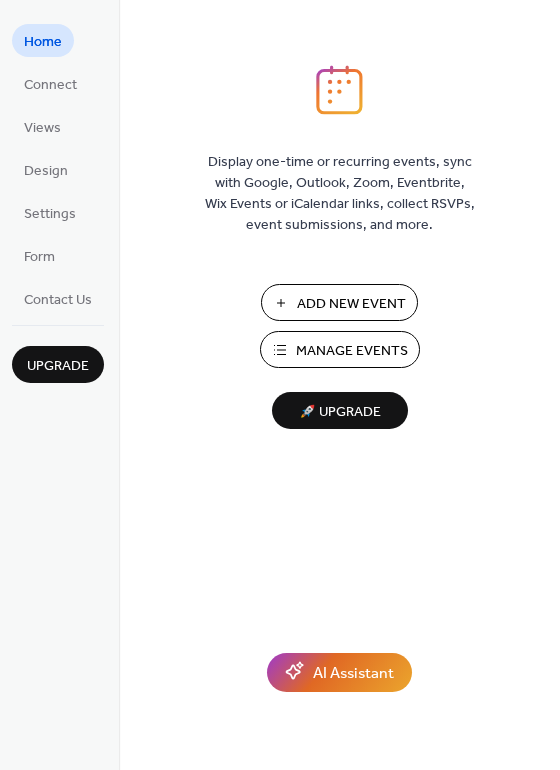click on "Add New Event" at bounding box center [351, 304] 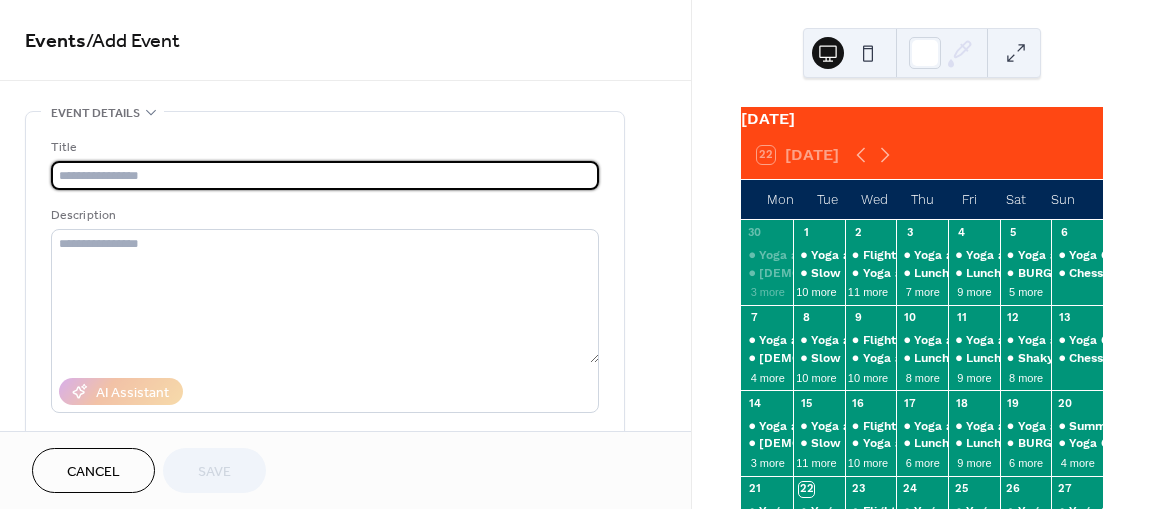 scroll, scrollTop: 0, scrollLeft: 0, axis: both 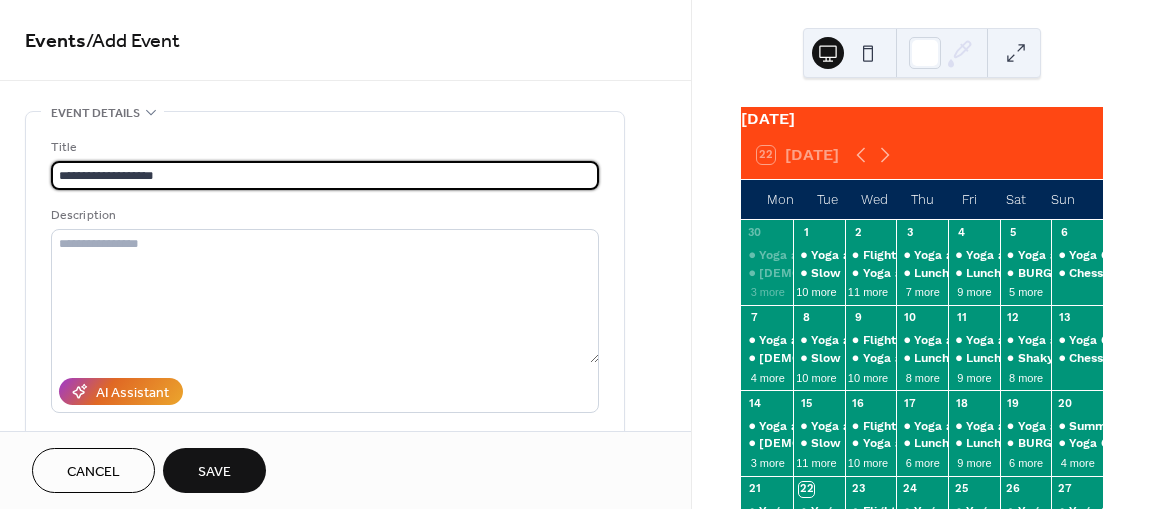 type on "**********" 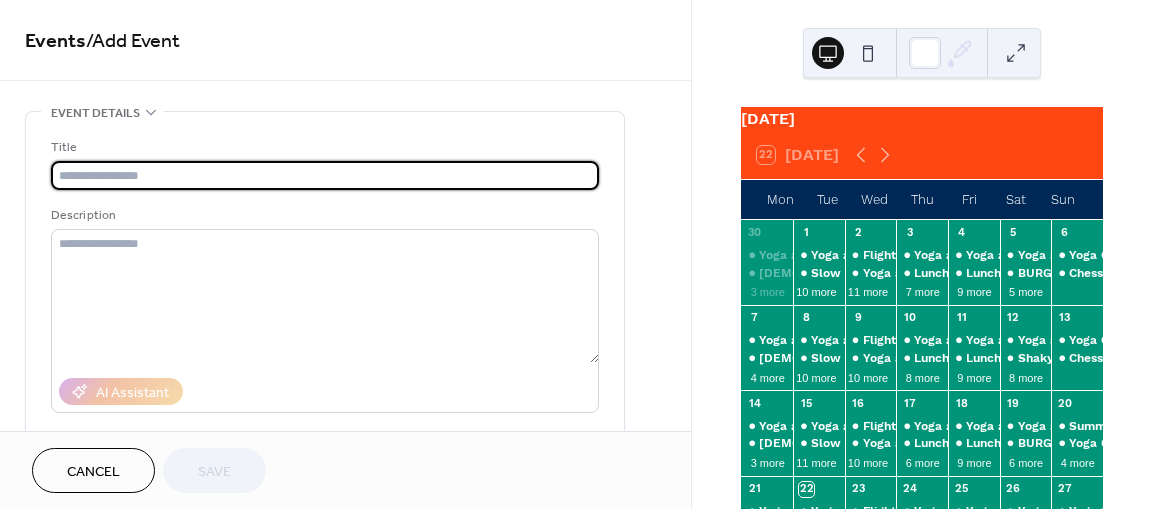 scroll, scrollTop: 0, scrollLeft: 0, axis: both 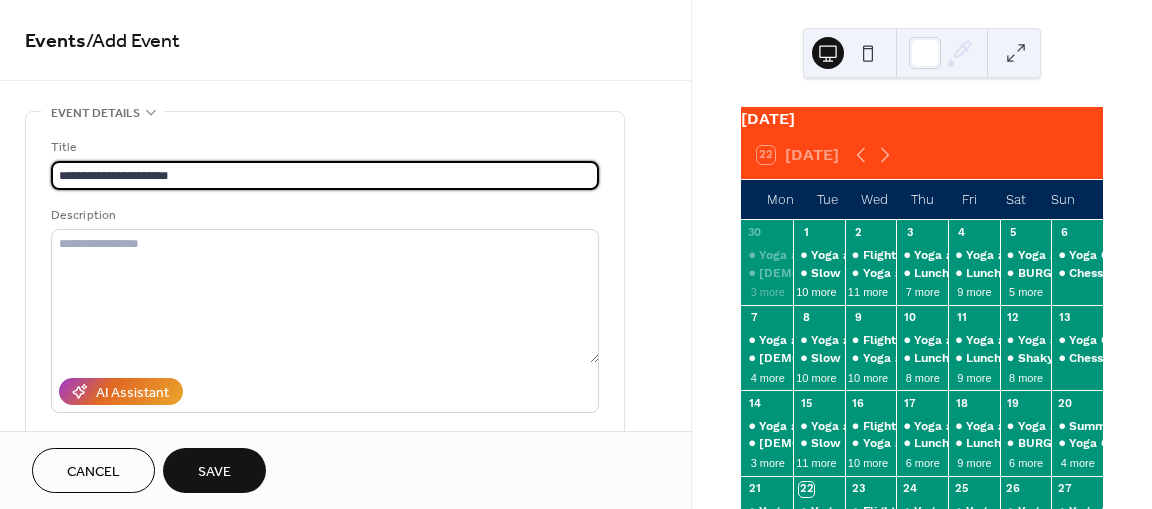 type on "**********" 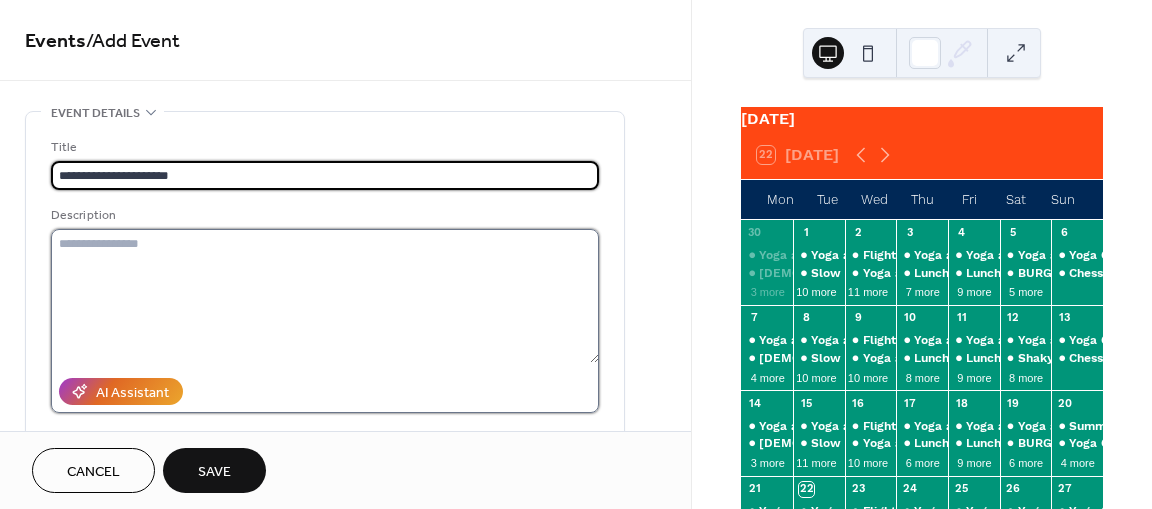 click at bounding box center (325, 296) 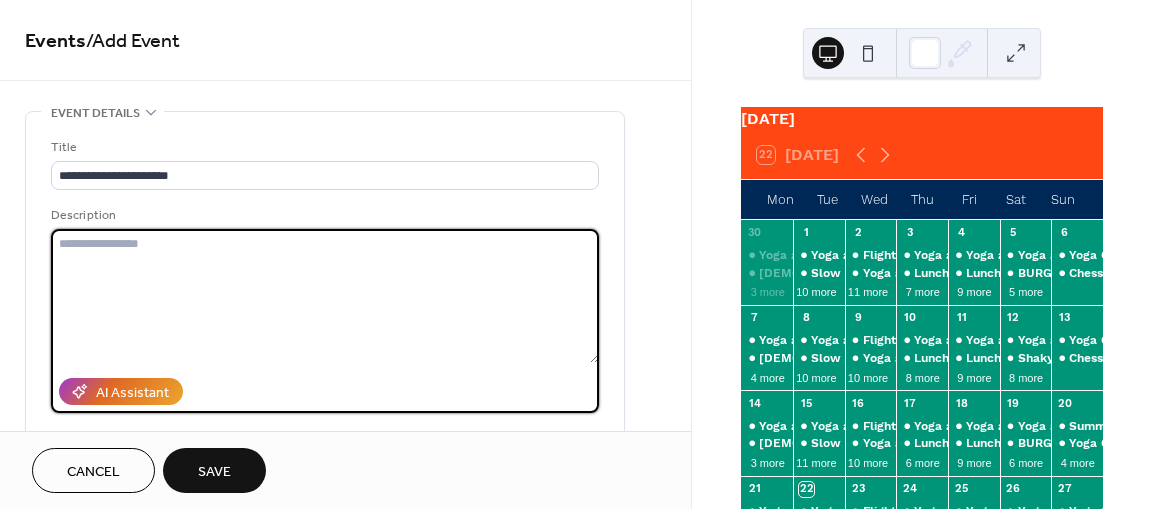 paste on "**********" 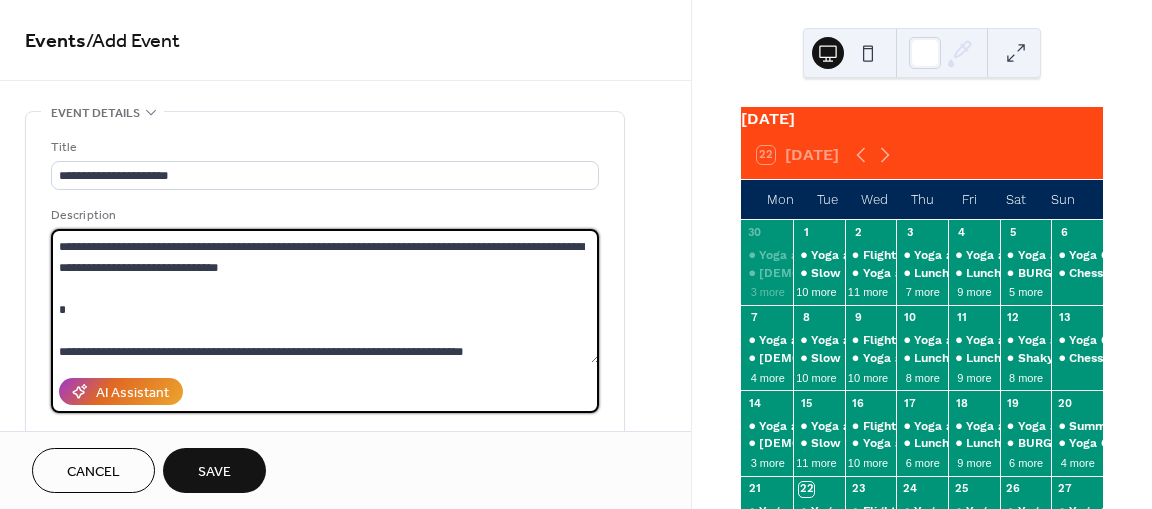 scroll, scrollTop: 252, scrollLeft: 0, axis: vertical 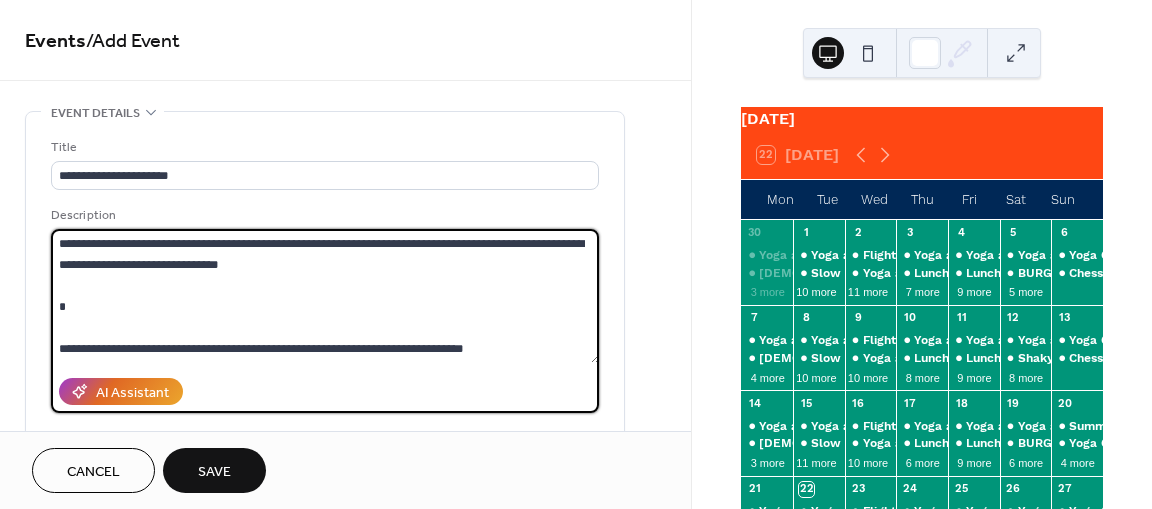 click on "**********" at bounding box center (325, 296) 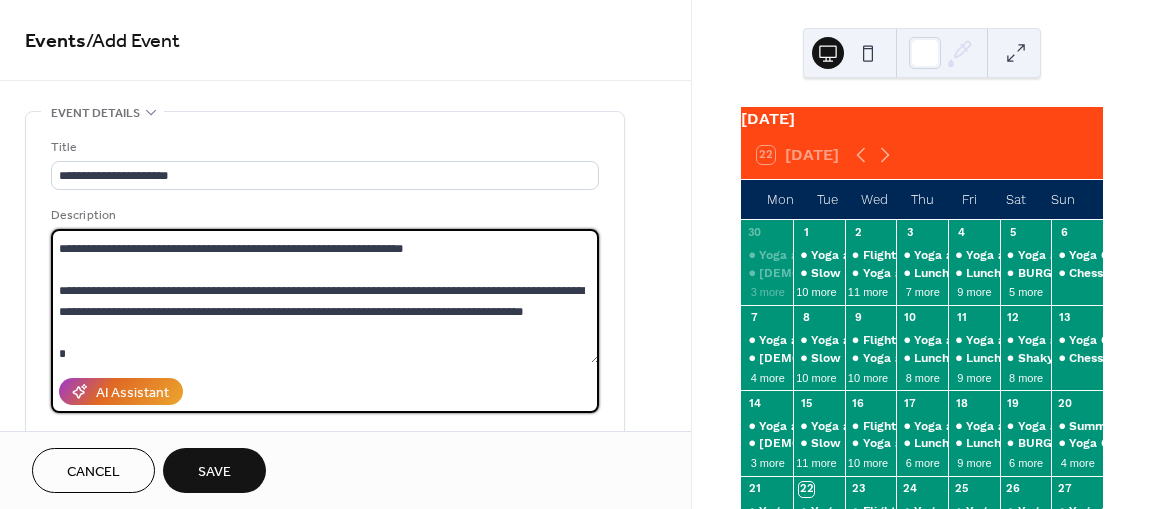 scroll, scrollTop: 142, scrollLeft: 0, axis: vertical 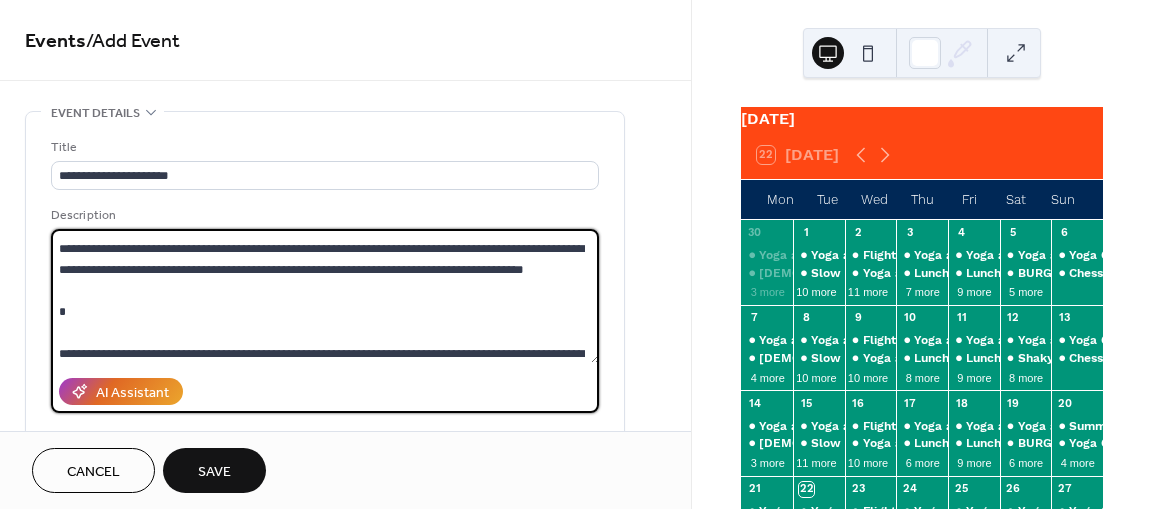 click on "**********" at bounding box center (325, 296) 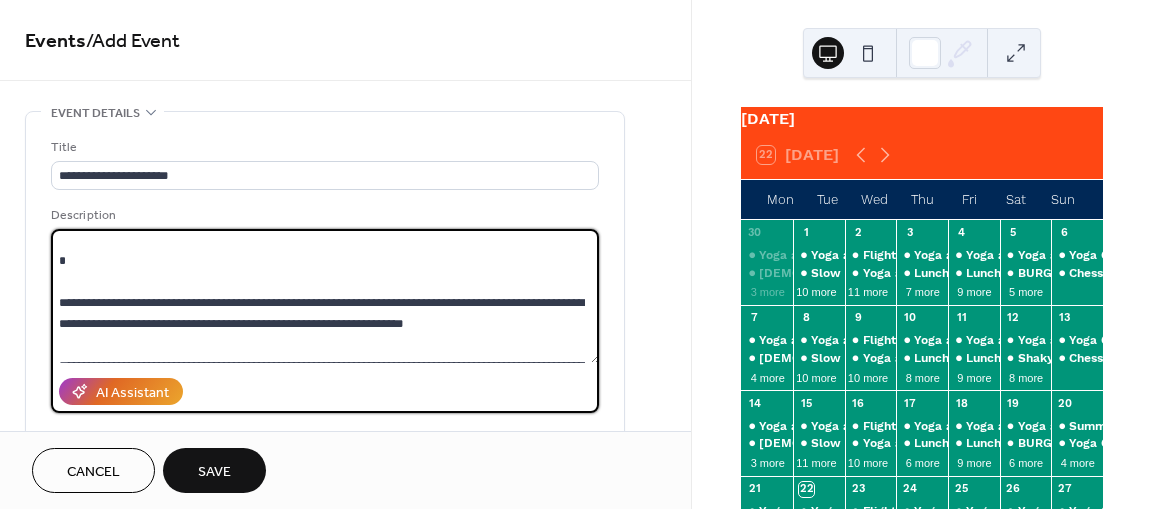 scroll, scrollTop: 0, scrollLeft: 0, axis: both 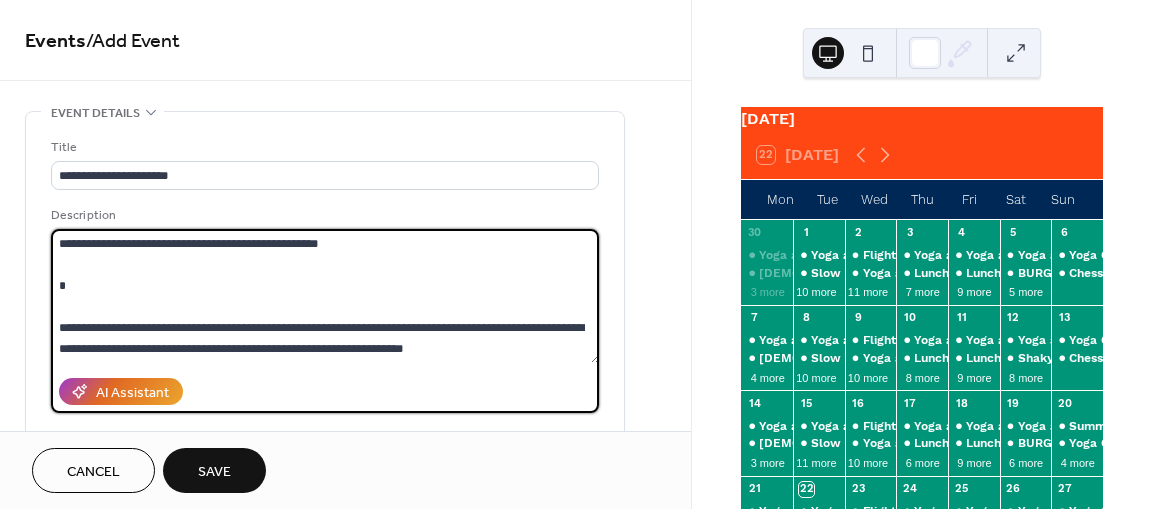 click on "**********" at bounding box center [325, 296] 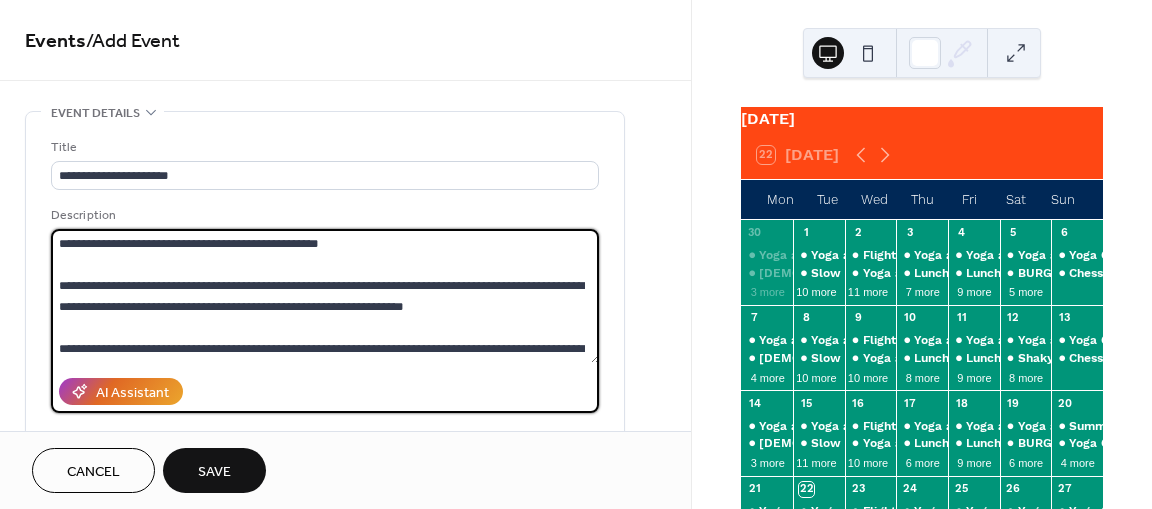 scroll, scrollTop: 126, scrollLeft: 0, axis: vertical 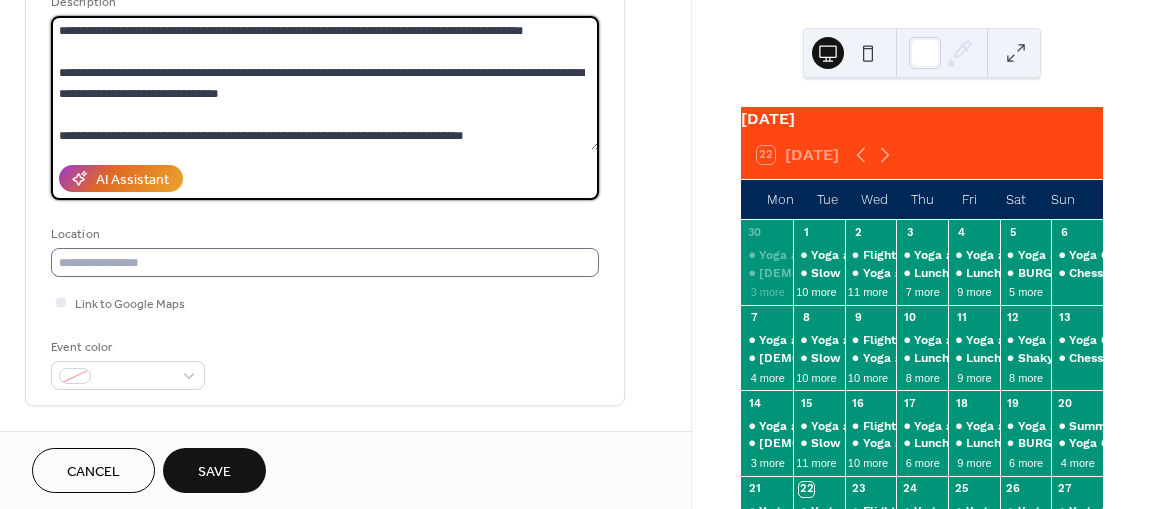 type on "**********" 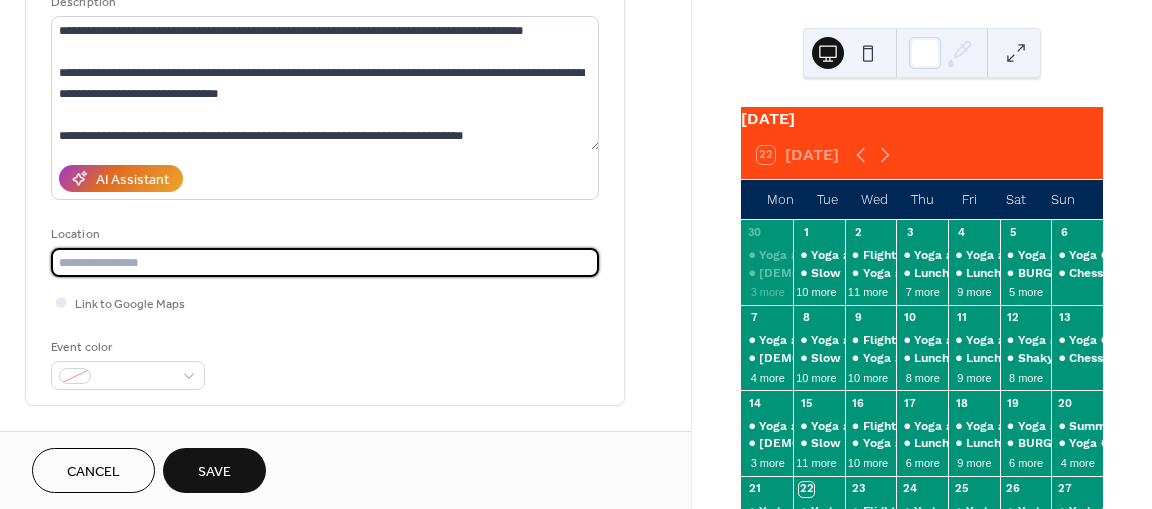 click at bounding box center [325, 262] 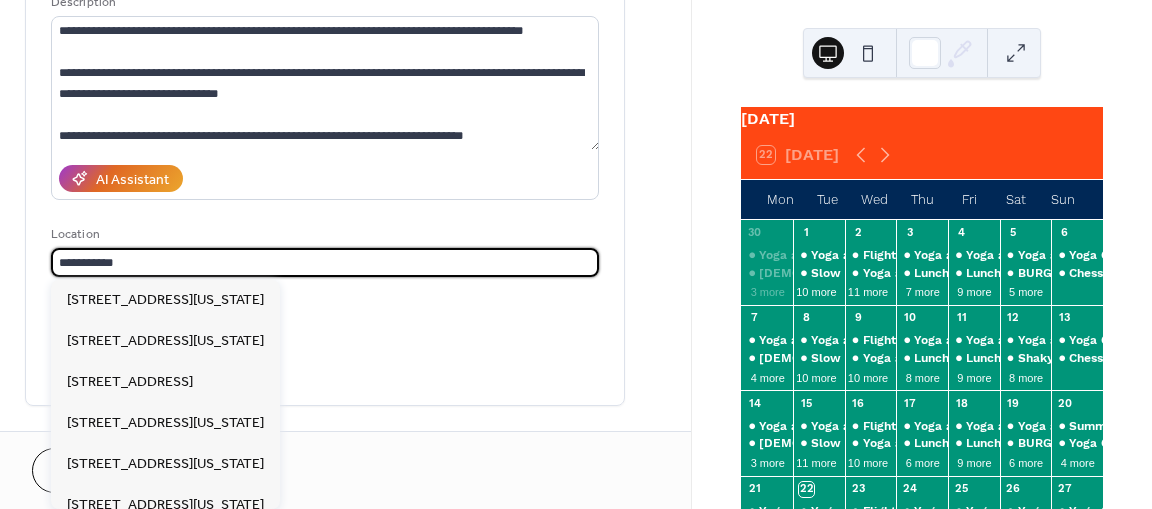 type on "**********" 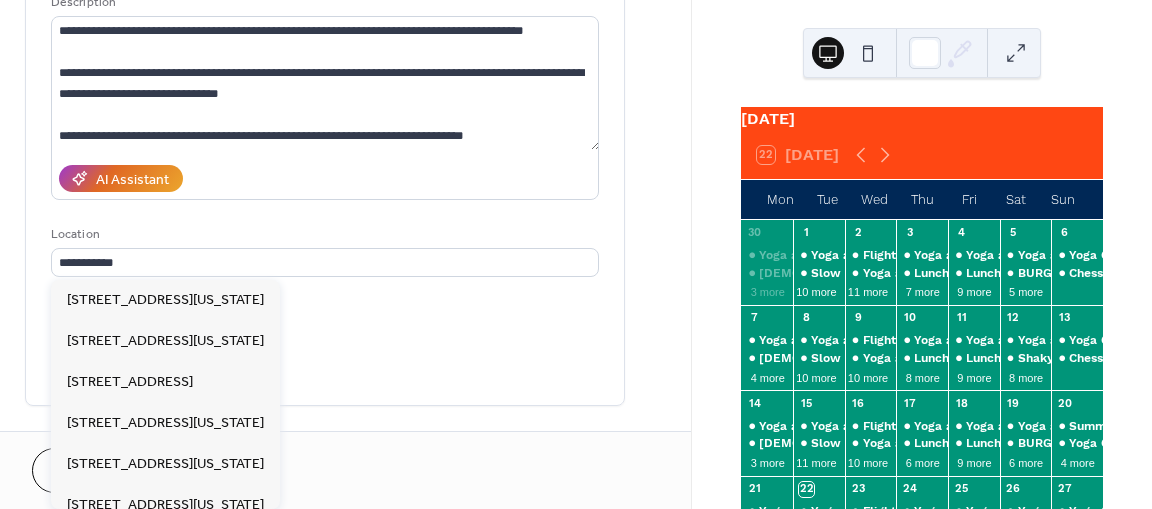 scroll, scrollTop: 251, scrollLeft: 0, axis: vertical 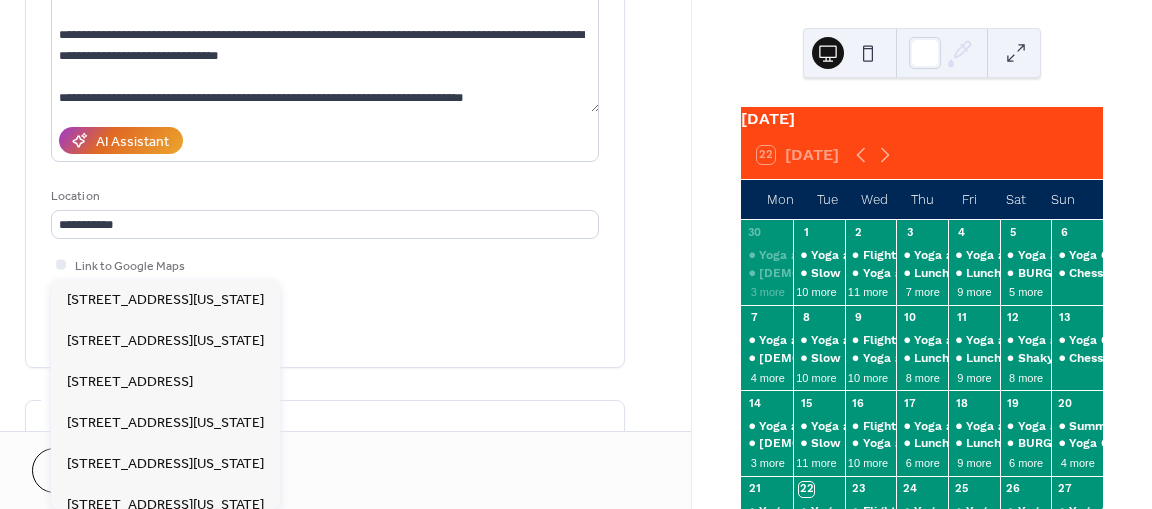 click on "Event color" at bounding box center (325, 325) 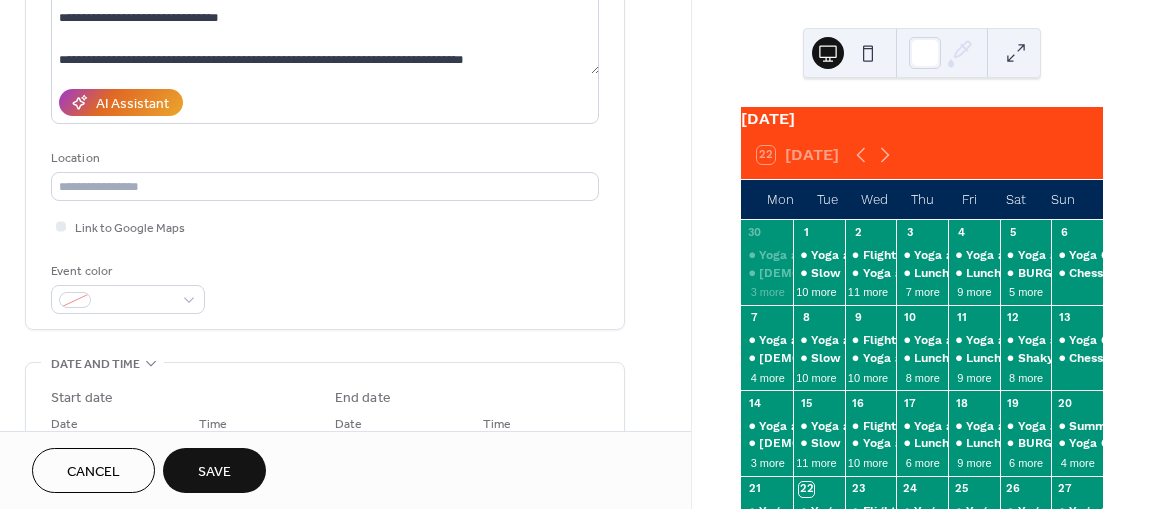 scroll, scrollTop: 312, scrollLeft: 0, axis: vertical 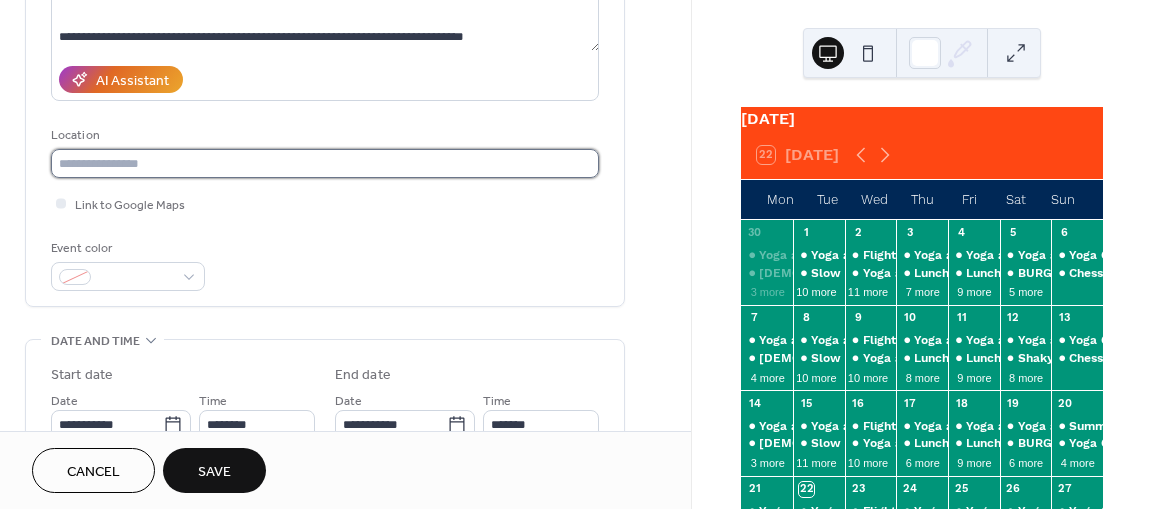 click at bounding box center [325, 163] 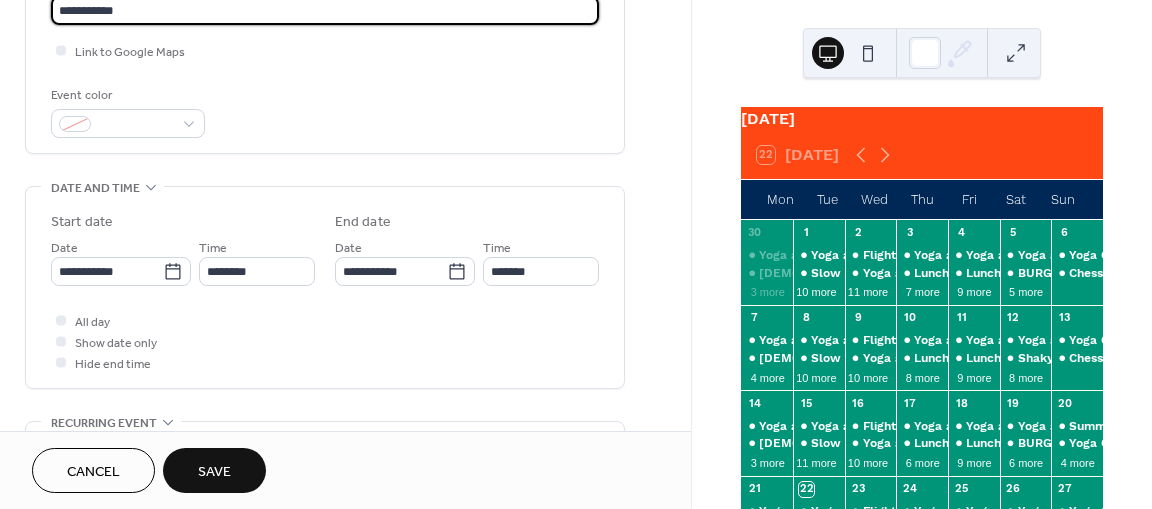 scroll, scrollTop: 522, scrollLeft: 0, axis: vertical 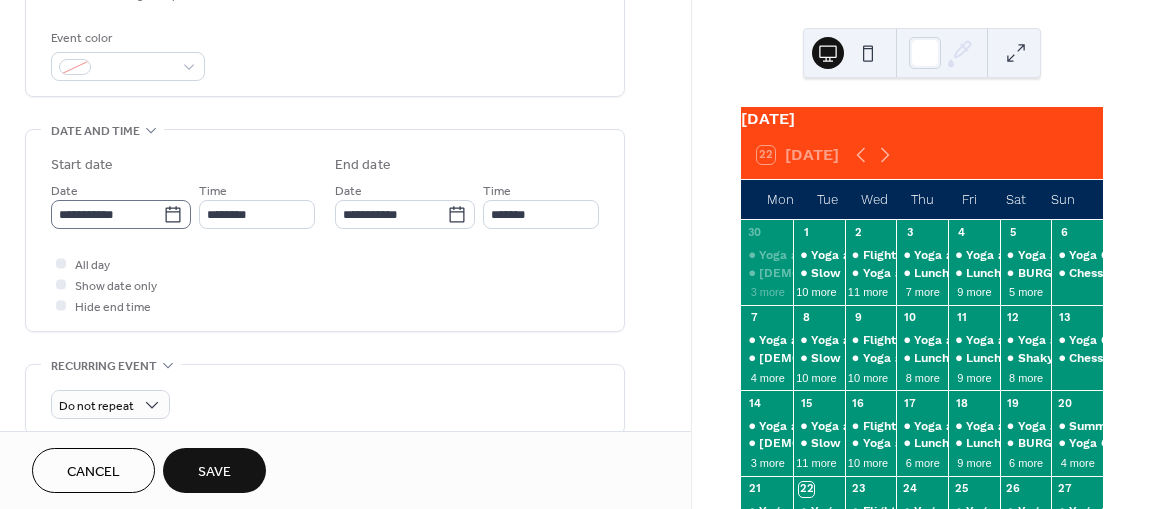 type on "**********" 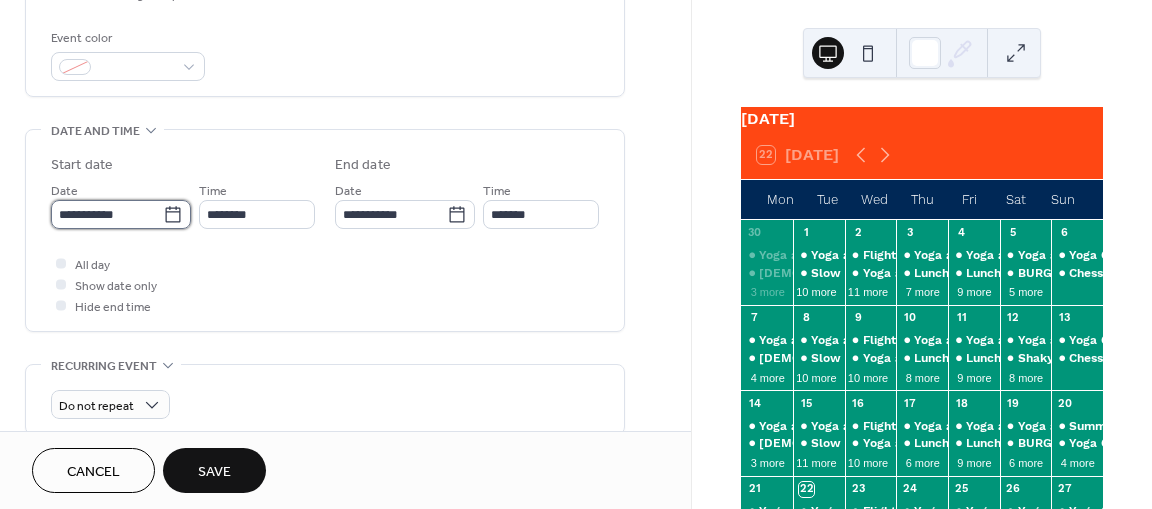 click on "**********" at bounding box center [107, 214] 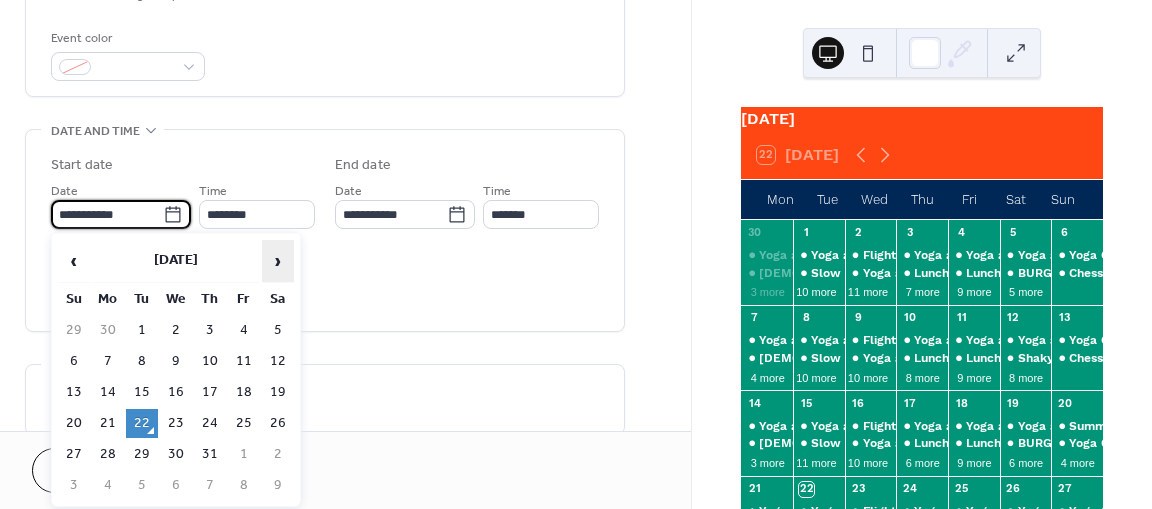 click on "›" at bounding box center (278, 261) 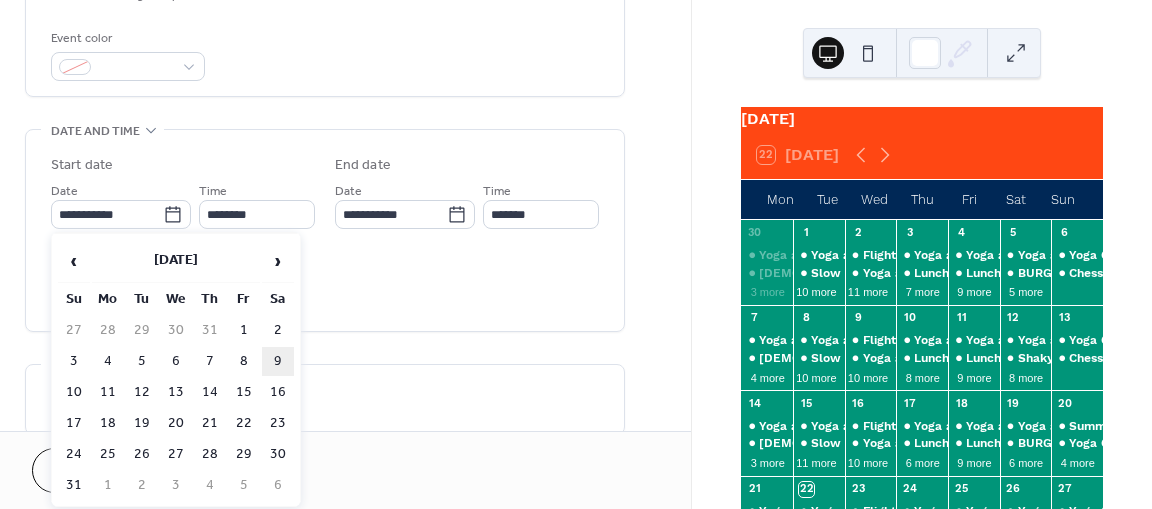 click on "9" at bounding box center [278, 361] 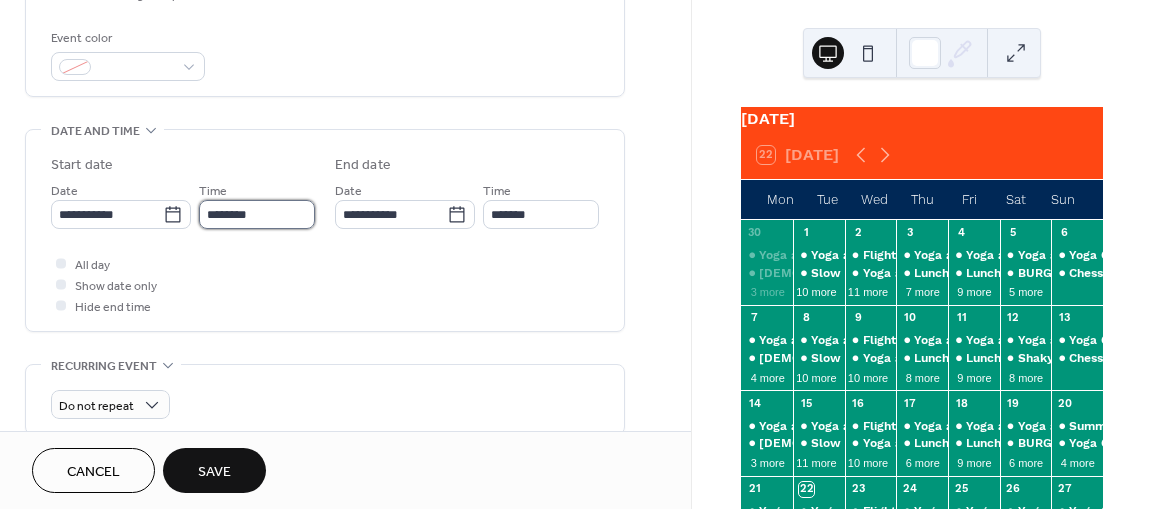 click on "********" at bounding box center [257, 214] 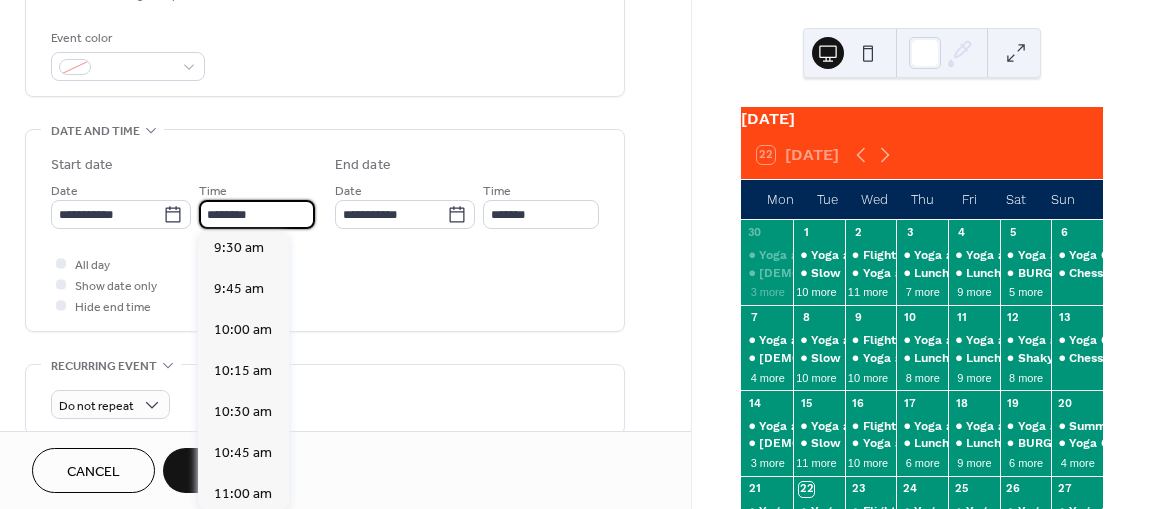 scroll, scrollTop: 1557, scrollLeft: 0, axis: vertical 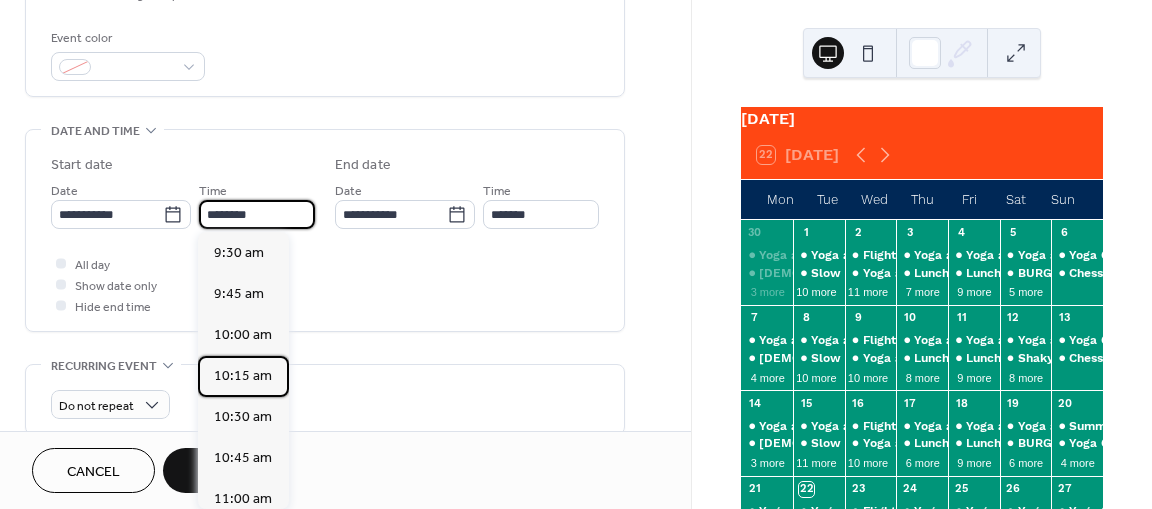 click on "10:15 am" at bounding box center [243, 376] 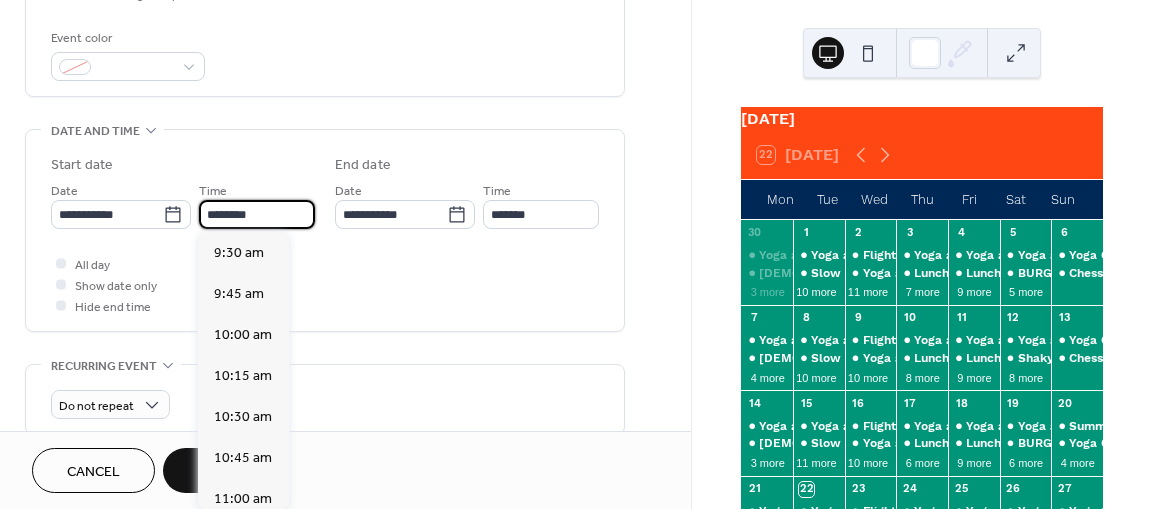 type on "********" 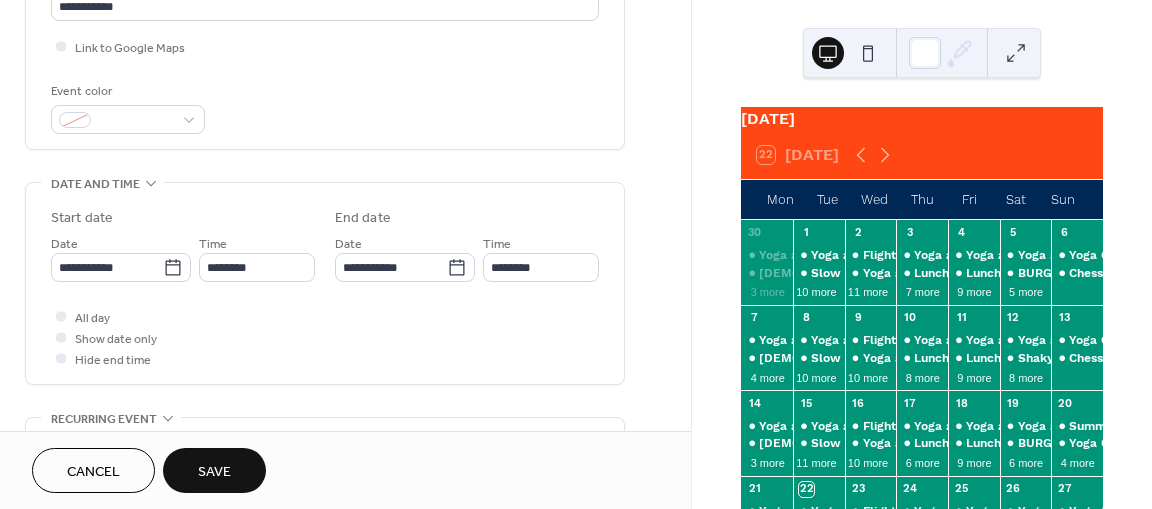 scroll, scrollTop: 460, scrollLeft: 0, axis: vertical 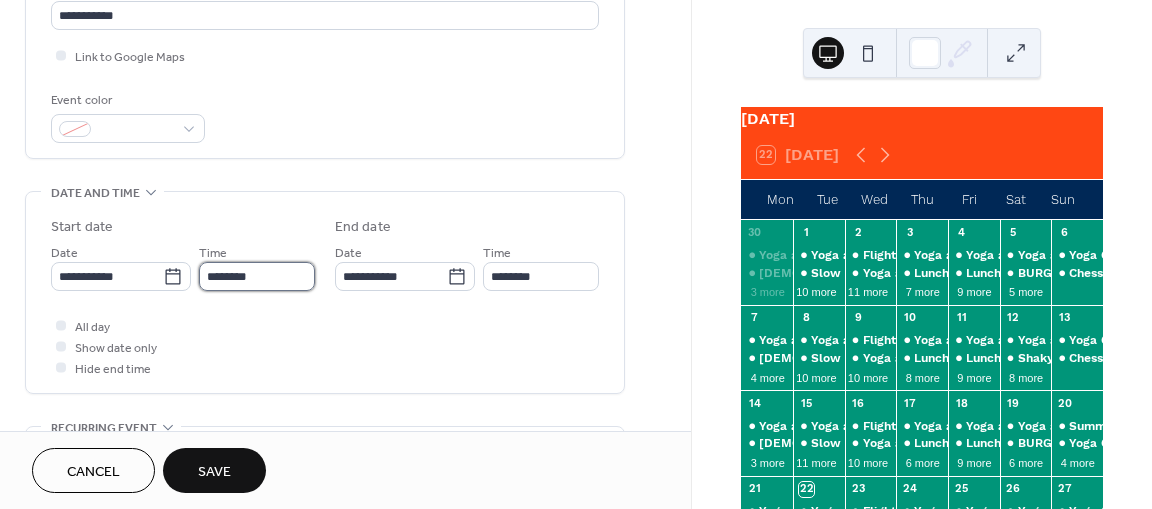 click on "********" at bounding box center (257, 276) 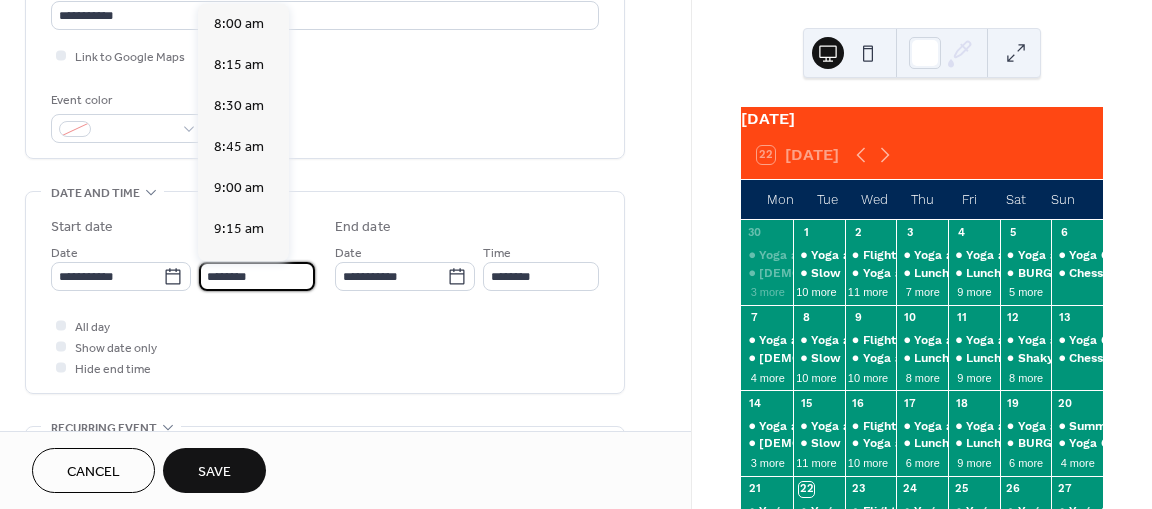 scroll, scrollTop: 1298, scrollLeft: 0, axis: vertical 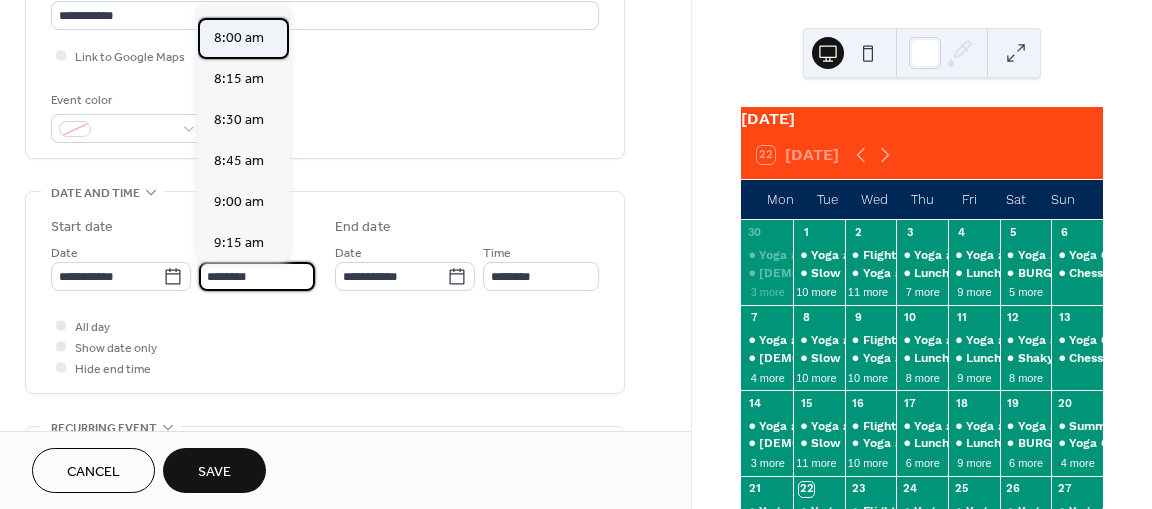 click on "8:00 am" at bounding box center (239, 38) 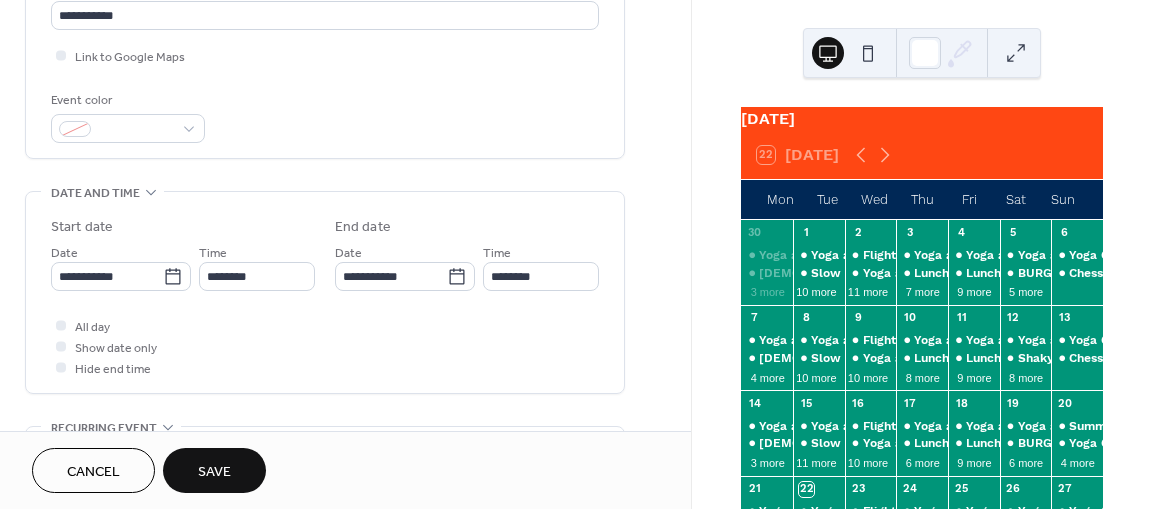 type on "*******" 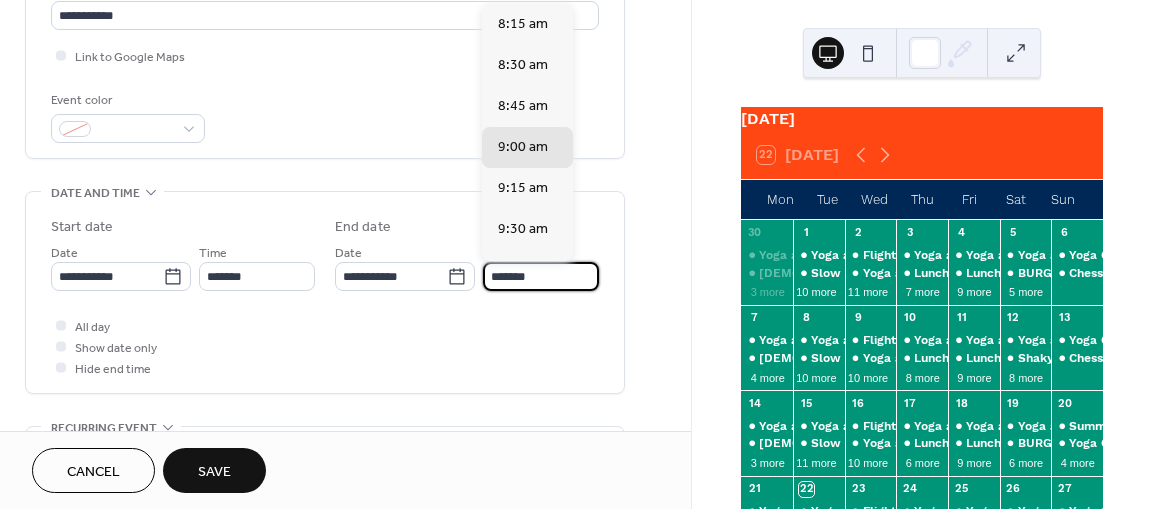 click on "*******" at bounding box center [541, 276] 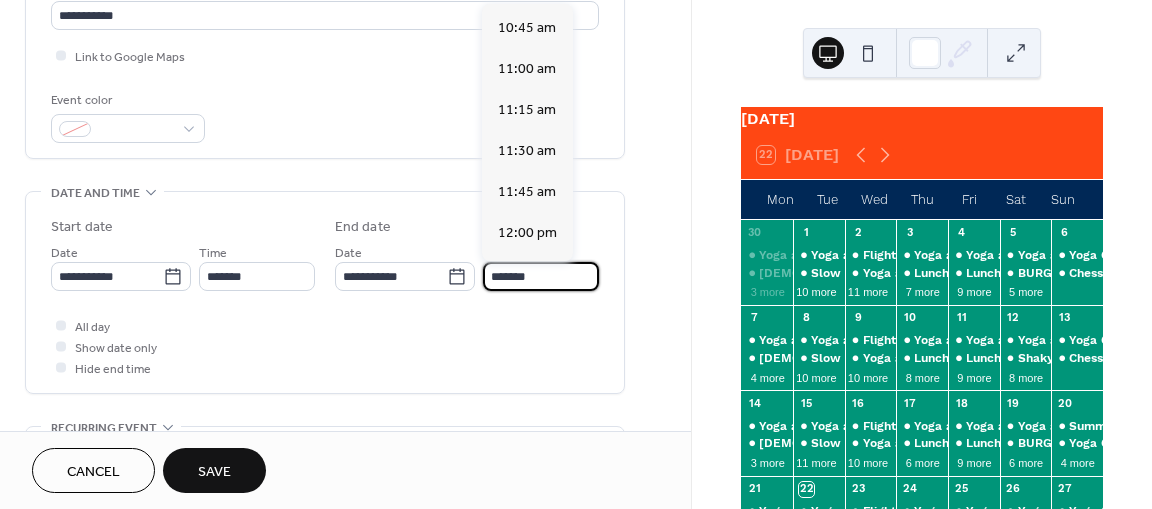 scroll, scrollTop: 404, scrollLeft: 0, axis: vertical 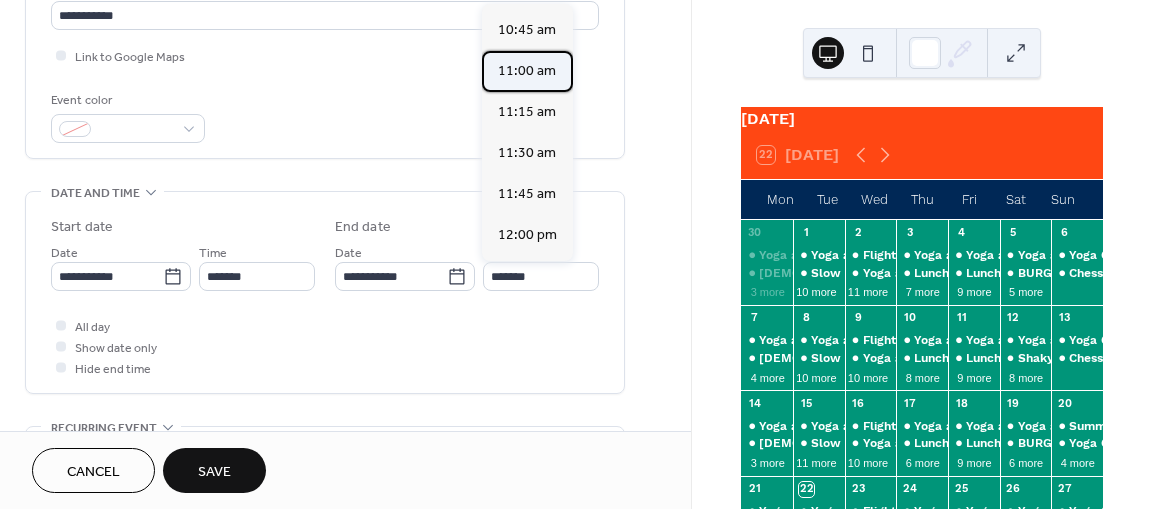 click on "11:00 am" at bounding box center (527, 71) 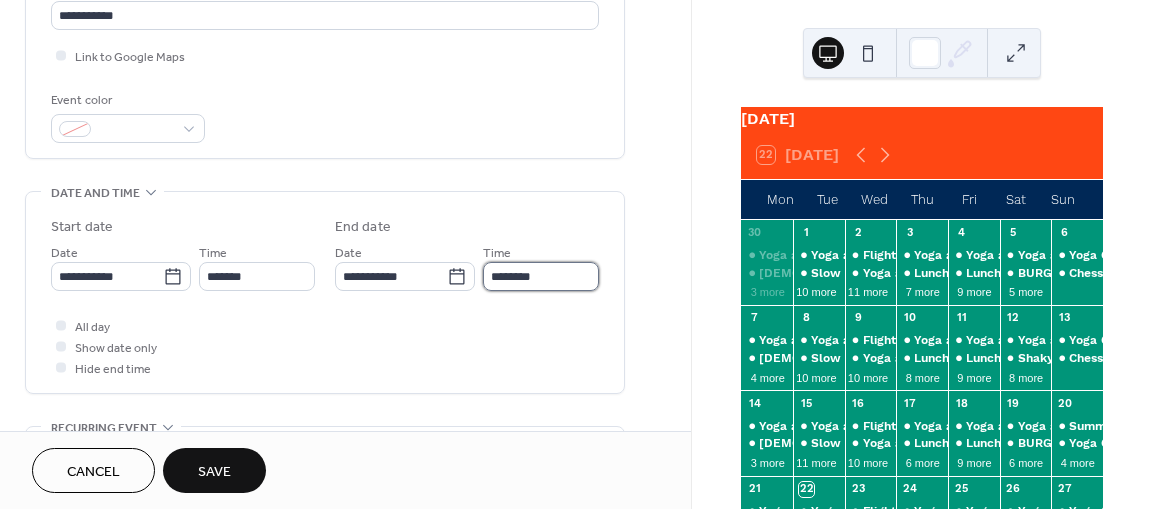 drag, startPoint x: 544, startPoint y: 281, endPoint x: 530, endPoint y: 280, distance: 14.035668 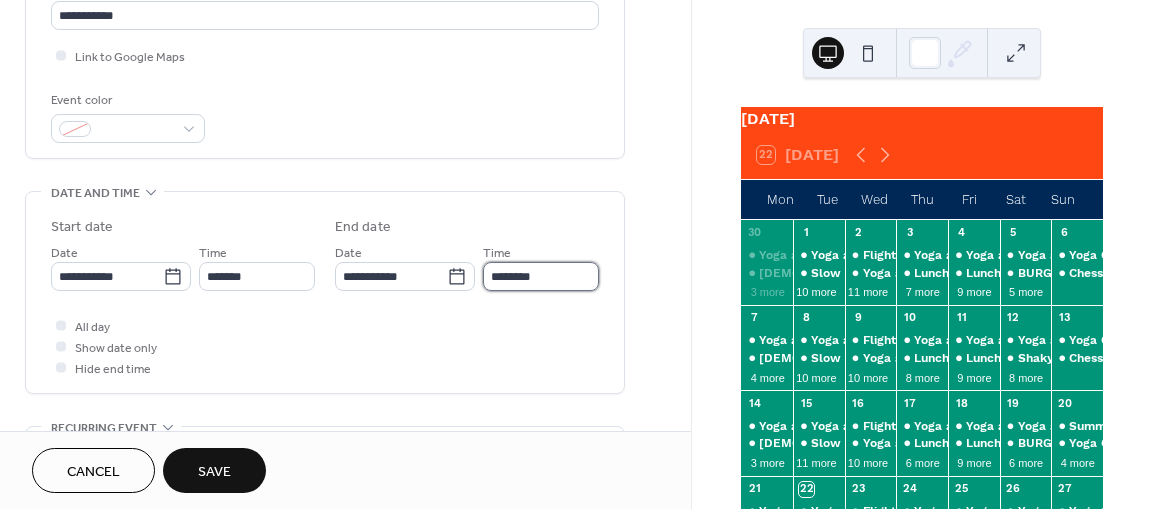 click on "********" at bounding box center (541, 276) 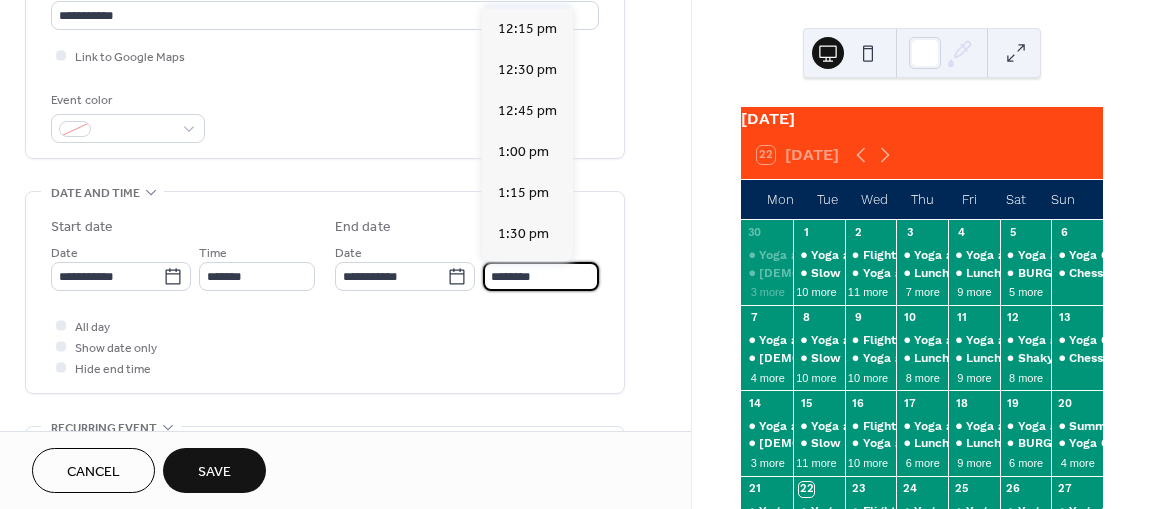 scroll, scrollTop: 663, scrollLeft: 0, axis: vertical 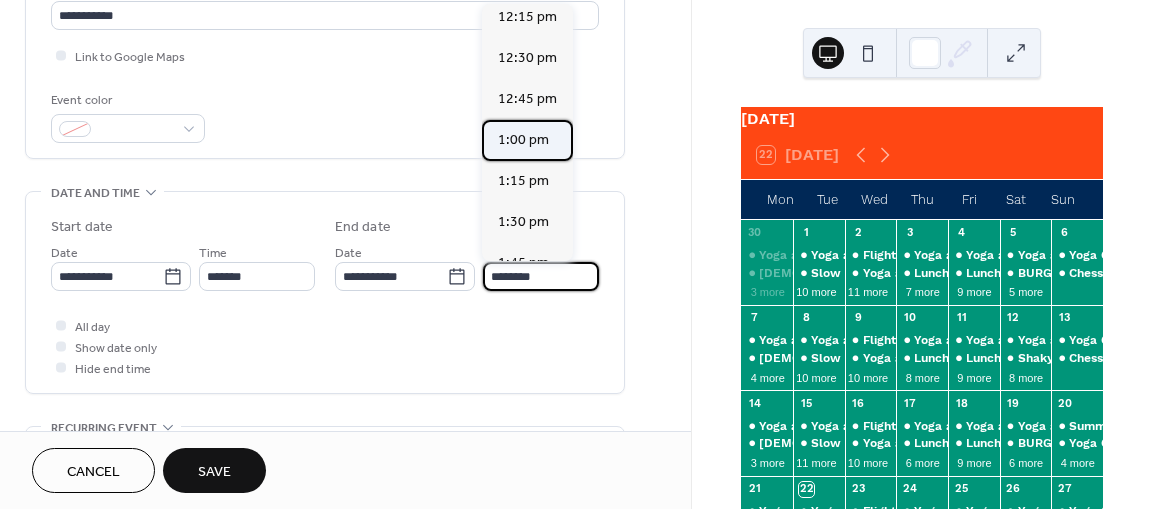 click on "1:00 pm" at bounding box center (523, 140) 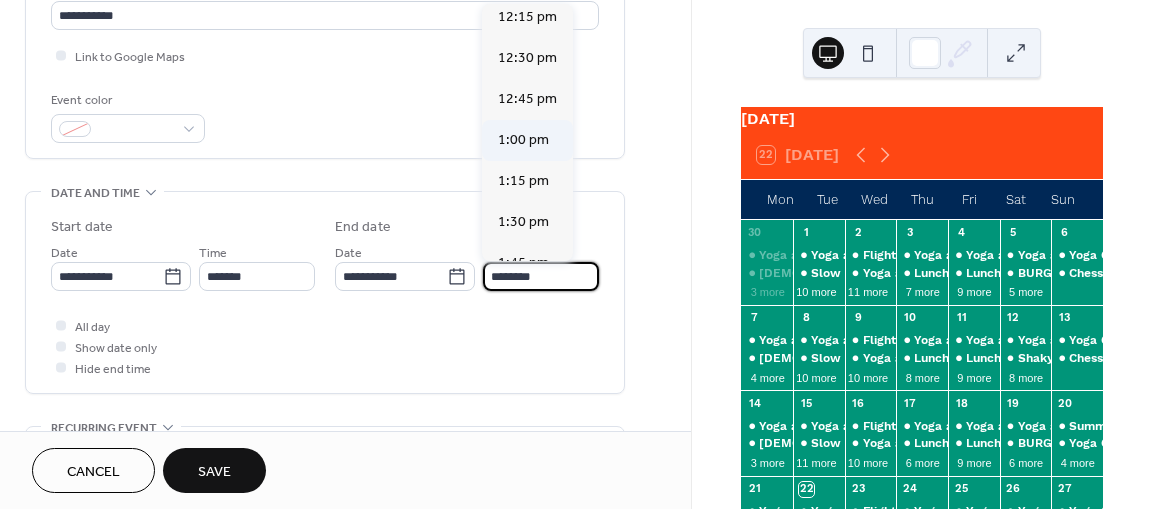 type on "*******" 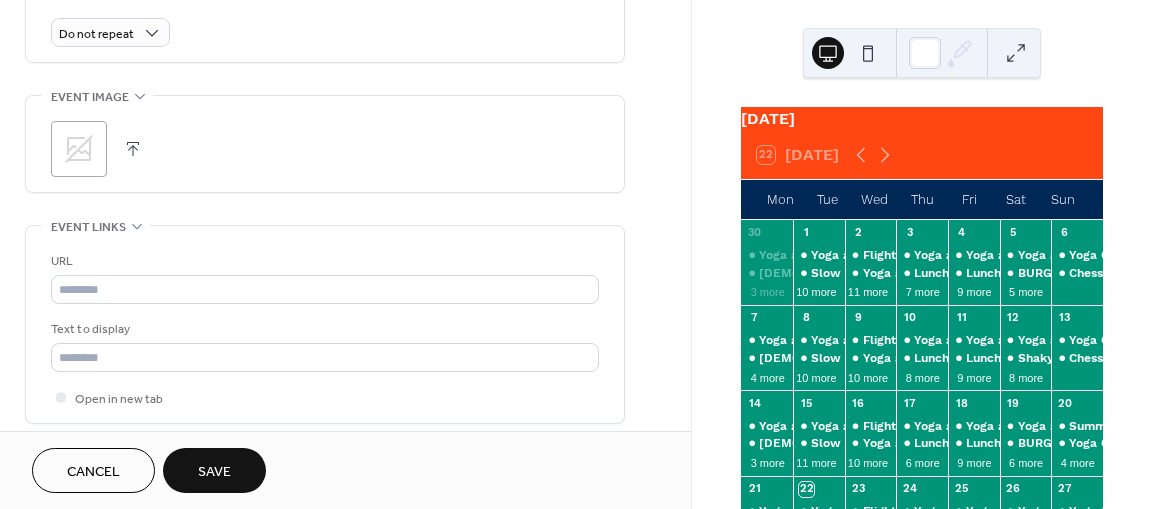 scroll, scrollTop: 919, scrollLeft: 0, axis: vertical 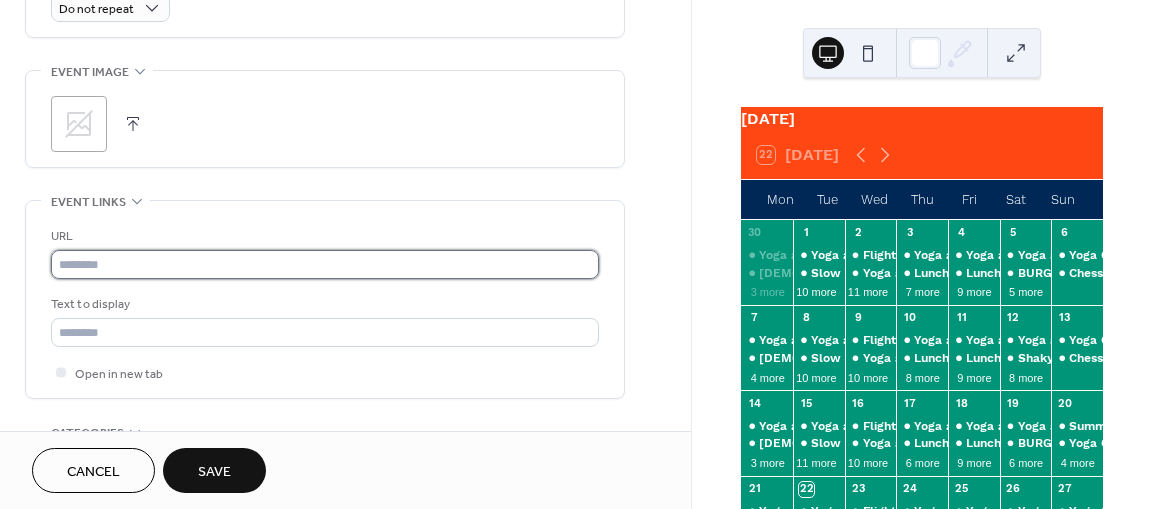 click at bounding box center [325, 264] 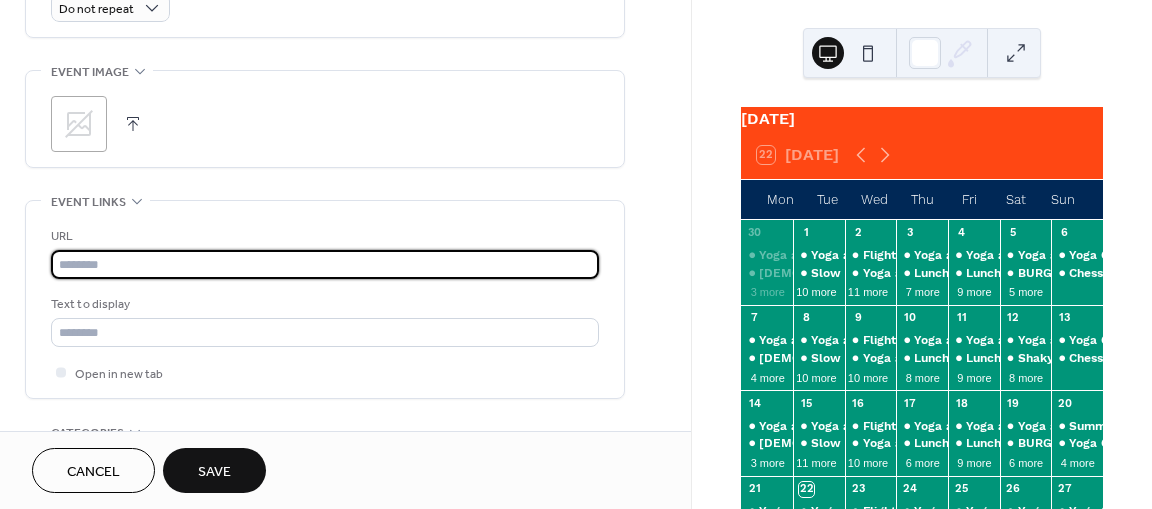 paste on "**********" 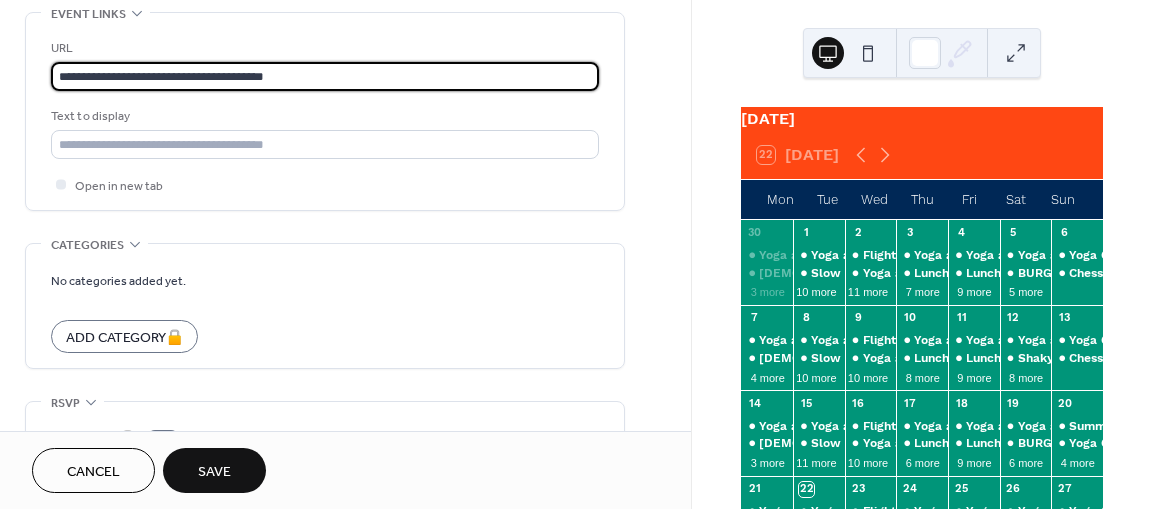scroll, scrollTop: 1199, scrollLeft: 0, axis: vertical 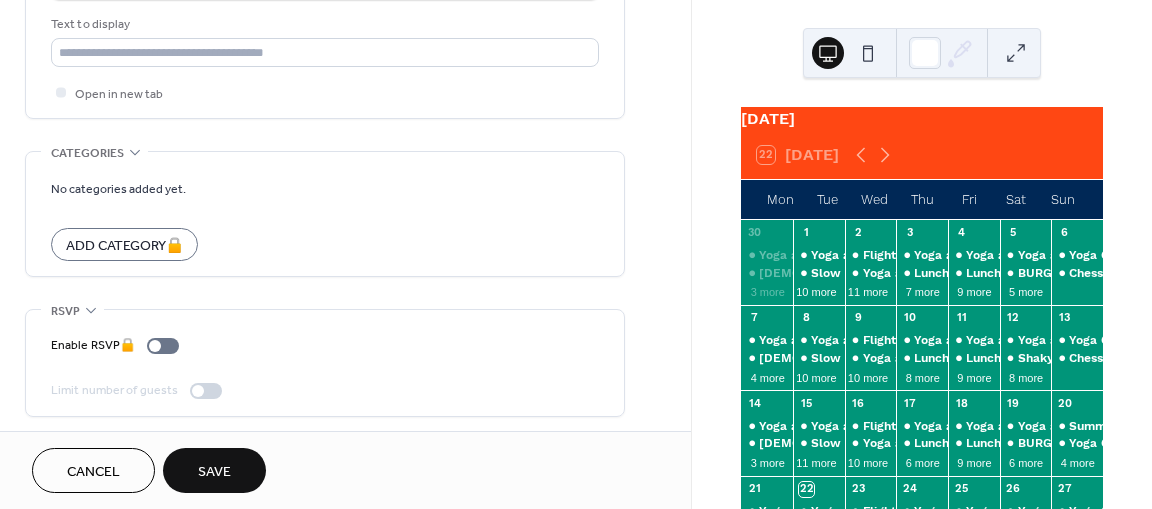 type on "**********" 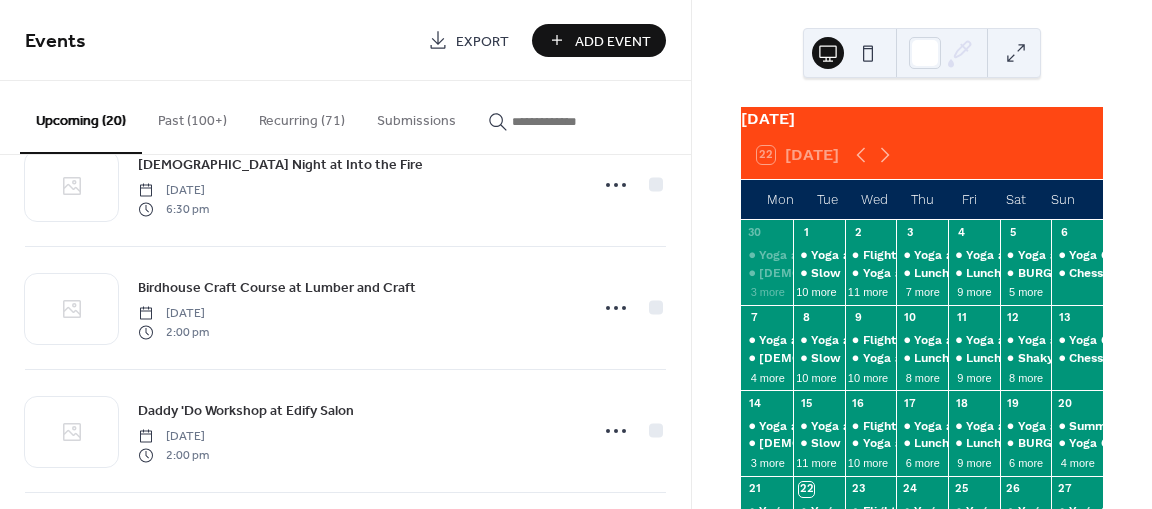 scroll, scrollTop: 441, scrollLeft: 0, axis: vertical 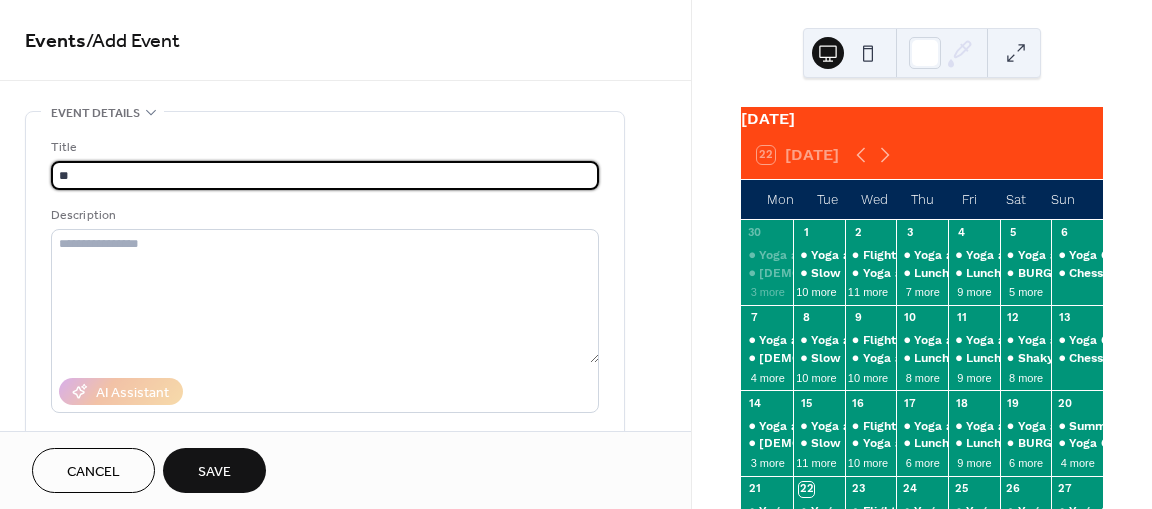 type on "*" 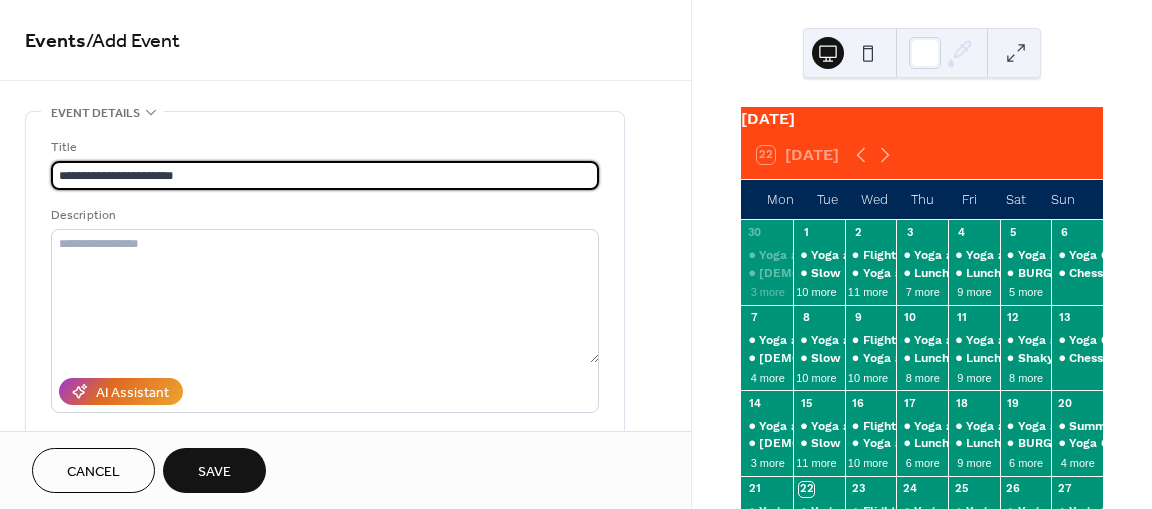 type on "**********" 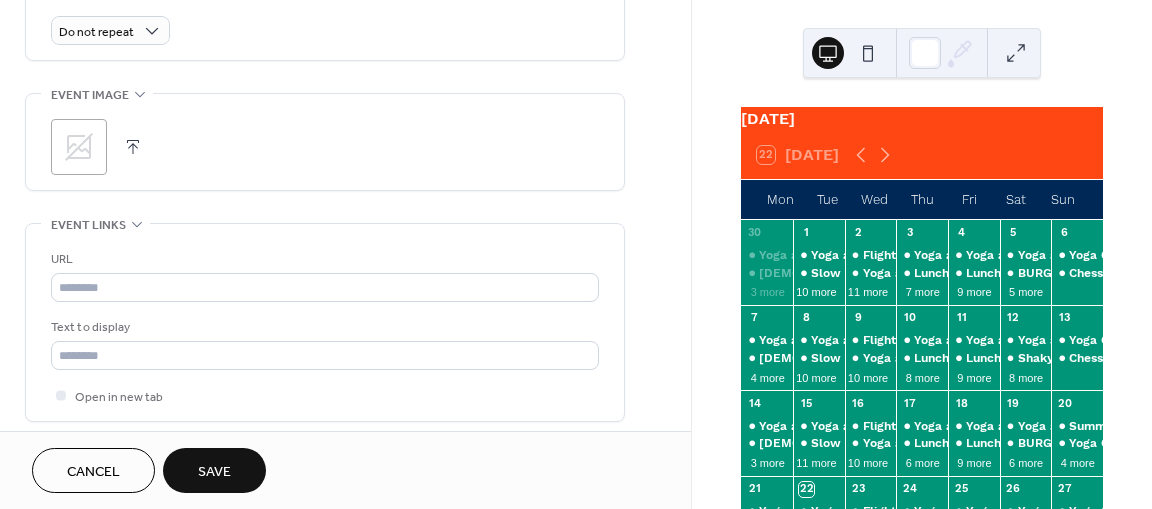 scroll, scrollTop: 952, scrollLeft: 0, axis: vertical 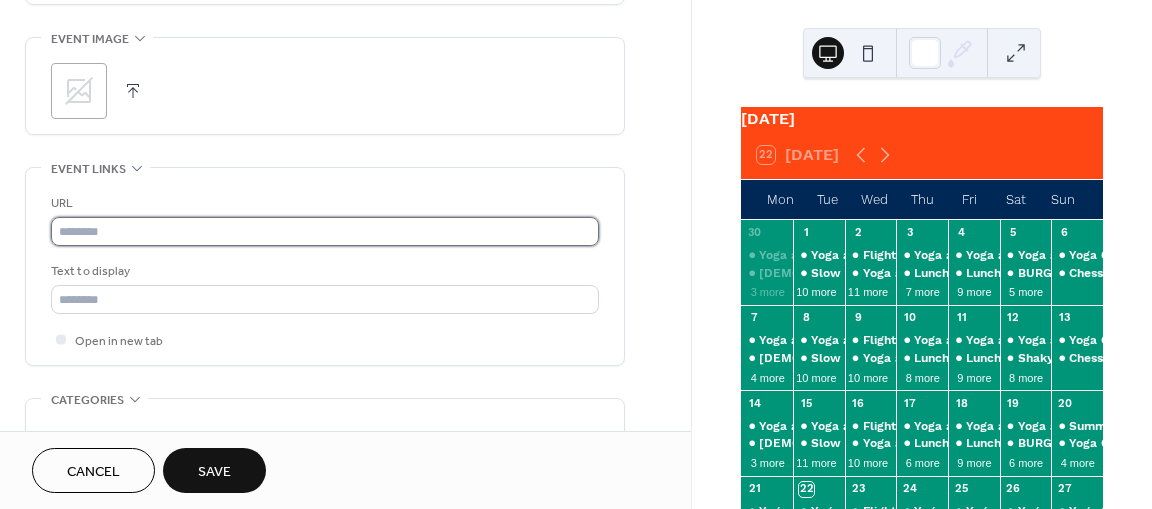 click at bounding box center (325, 231) 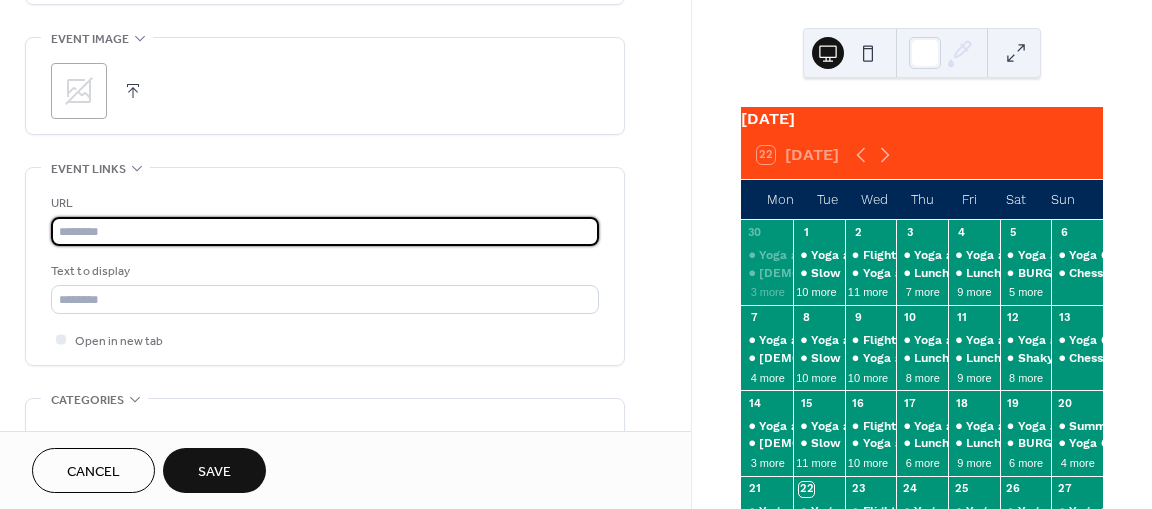 paste on "**********" 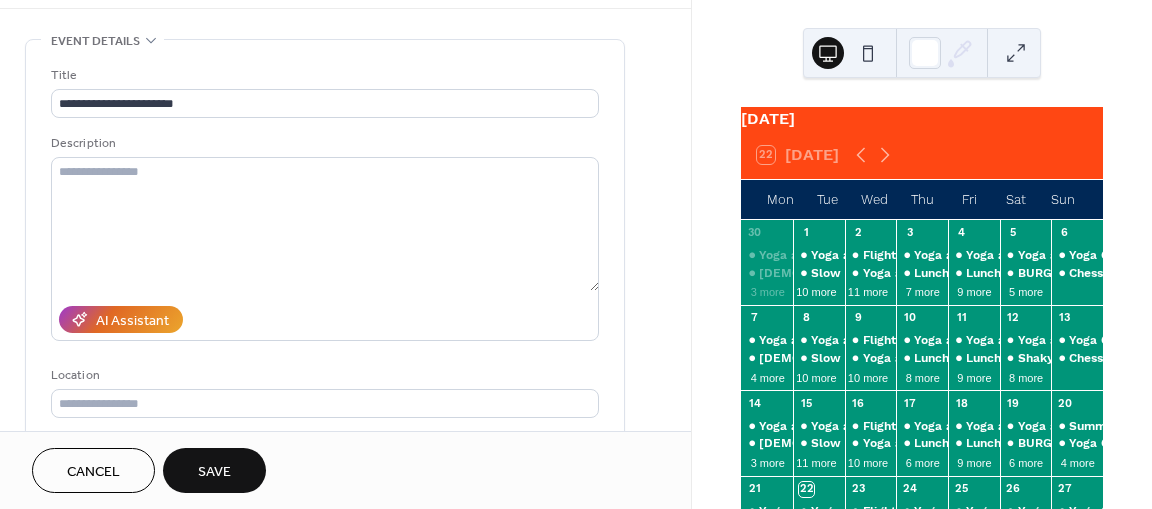 scroll, scrollTop: 0, scrollLeft: 0, axis: both 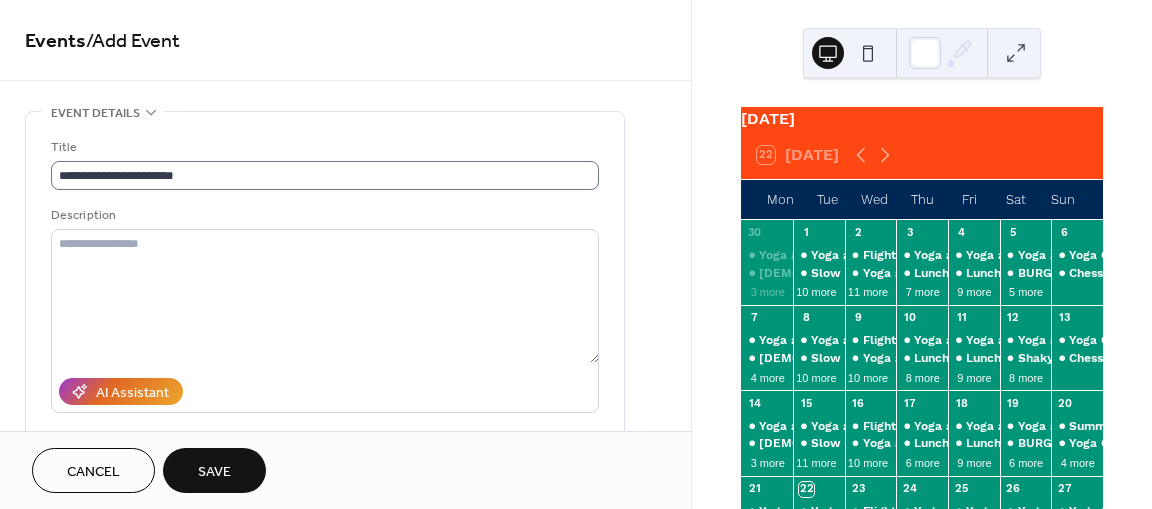 type on "**********" 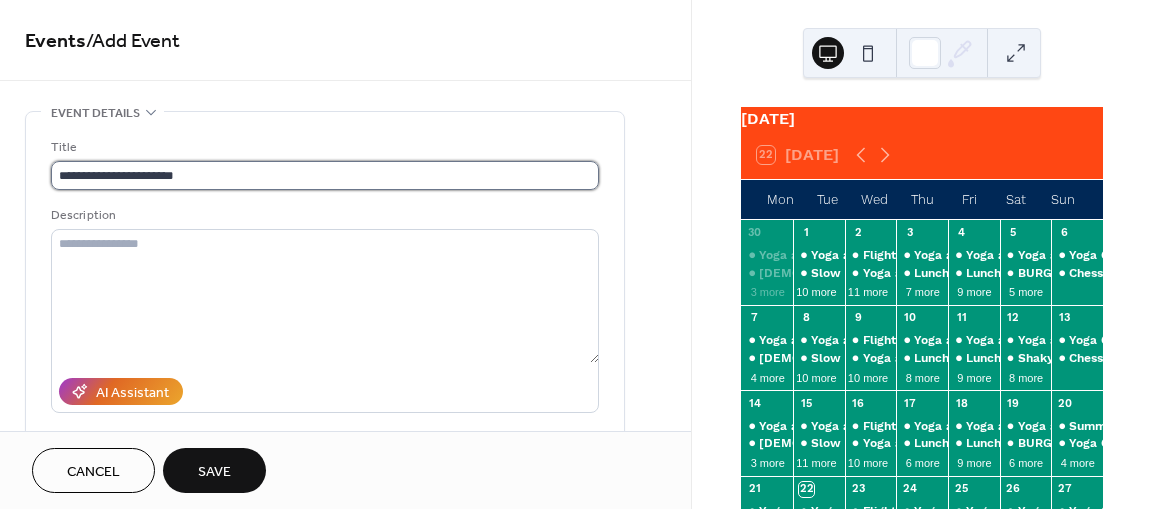 click on "**********" at bounding box center [325, 175] 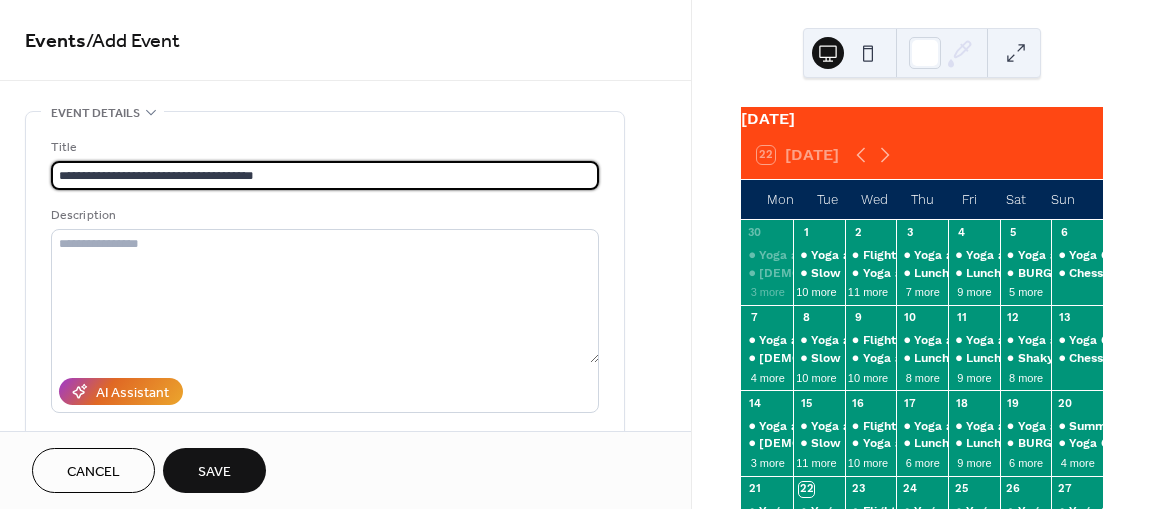 type on "**********" 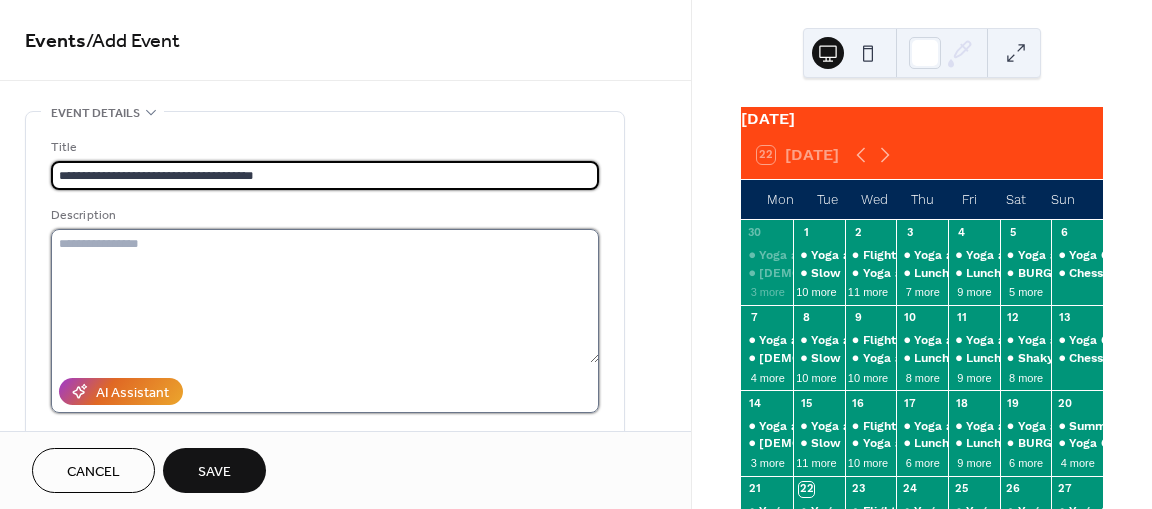click at bounding box center [325, 296] 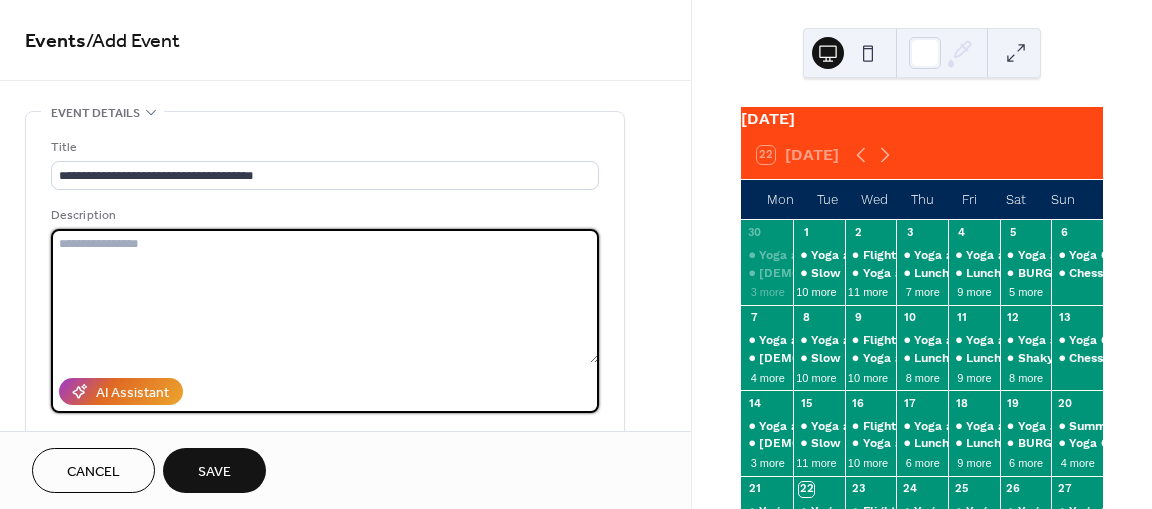 paste on "**********" 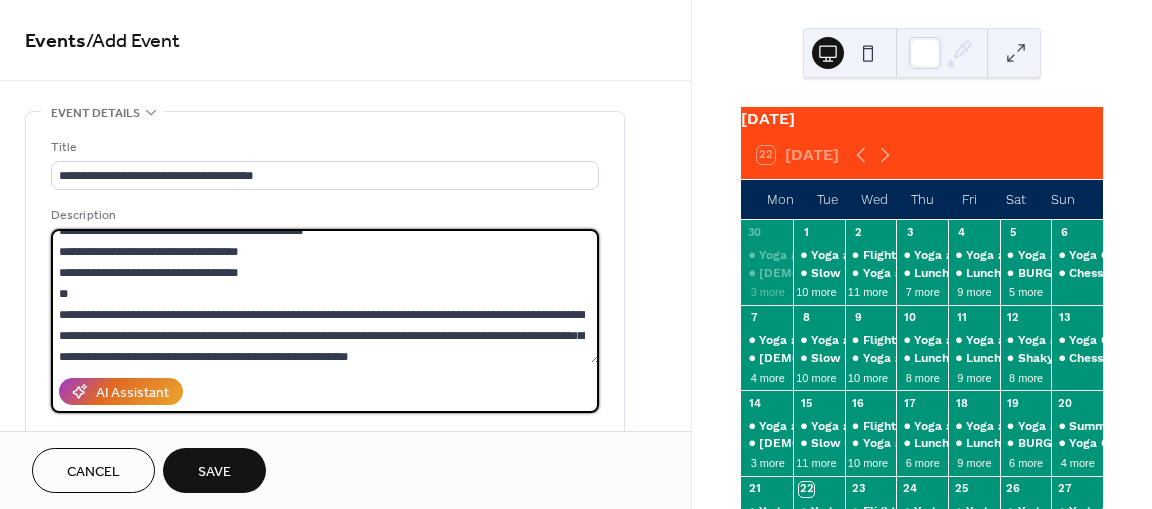 scroll, scrollTop: 0, scrollLeft: 0, axis: both 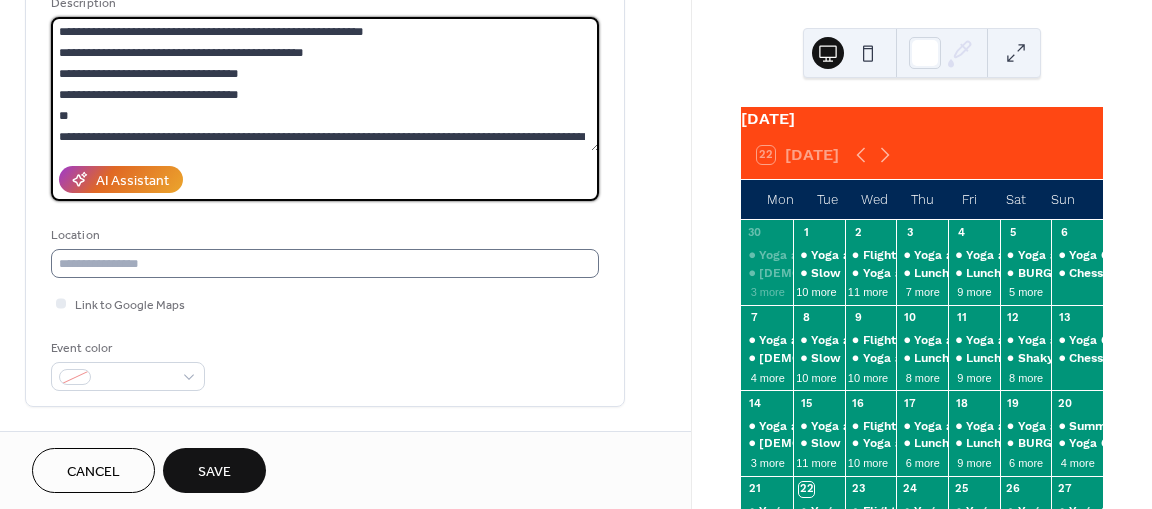 type on "**********" 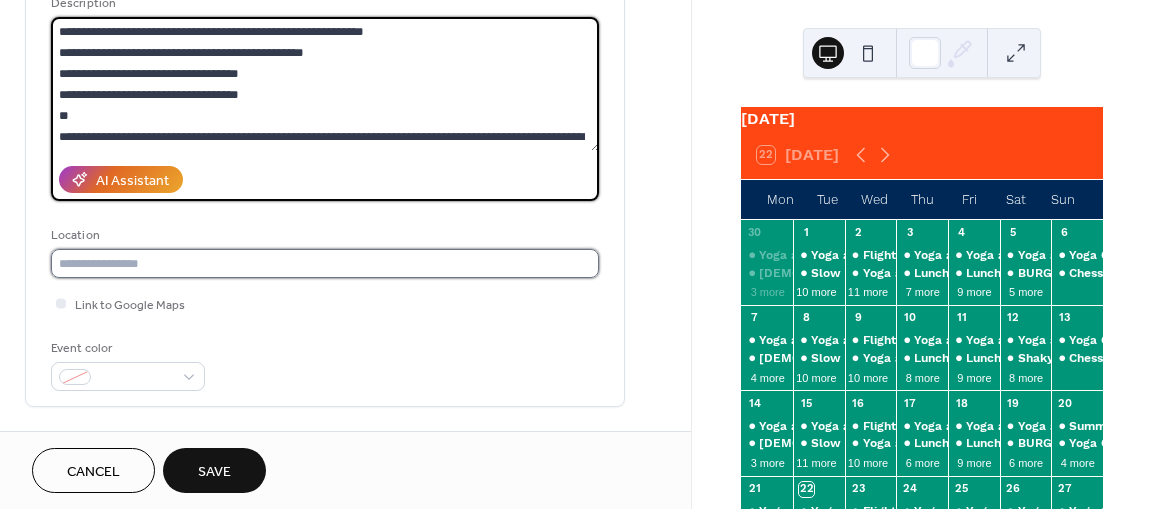 click at bounding box center [325, 263] 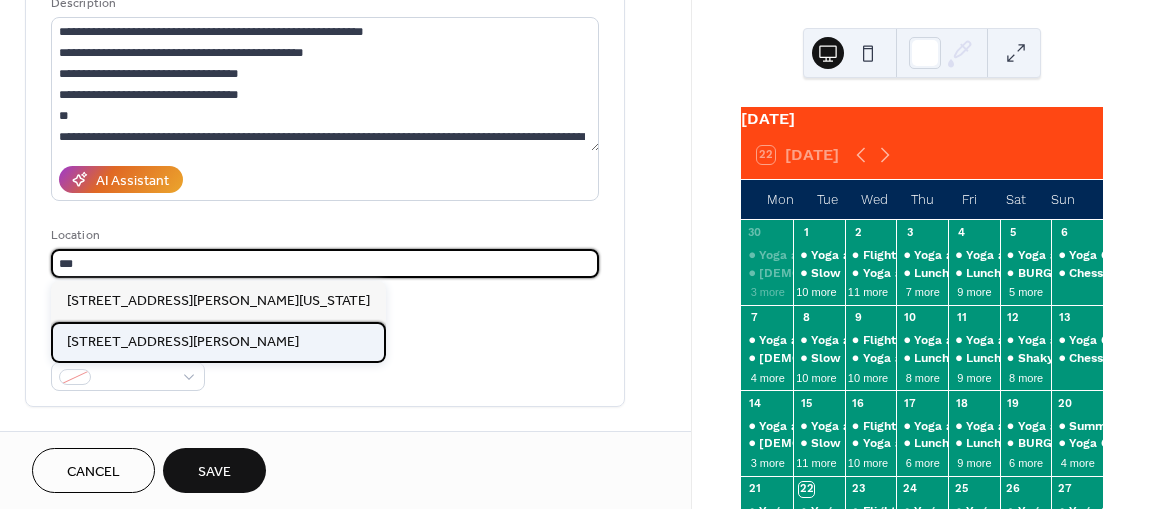 click on "[STREET_ADDRESS][PERSON_NAME]" at bounding box center [183, 342] 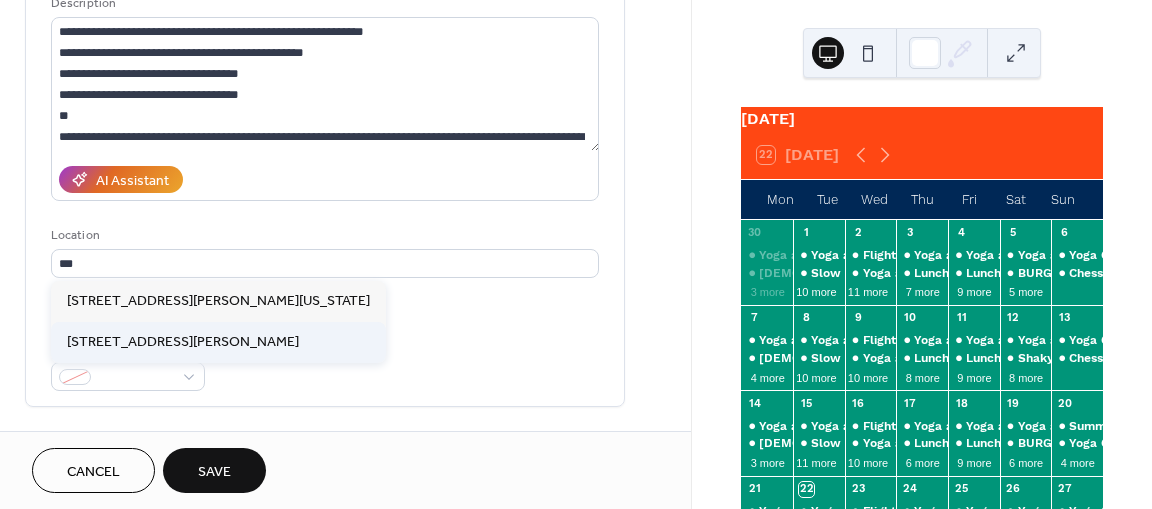 type on "**********" 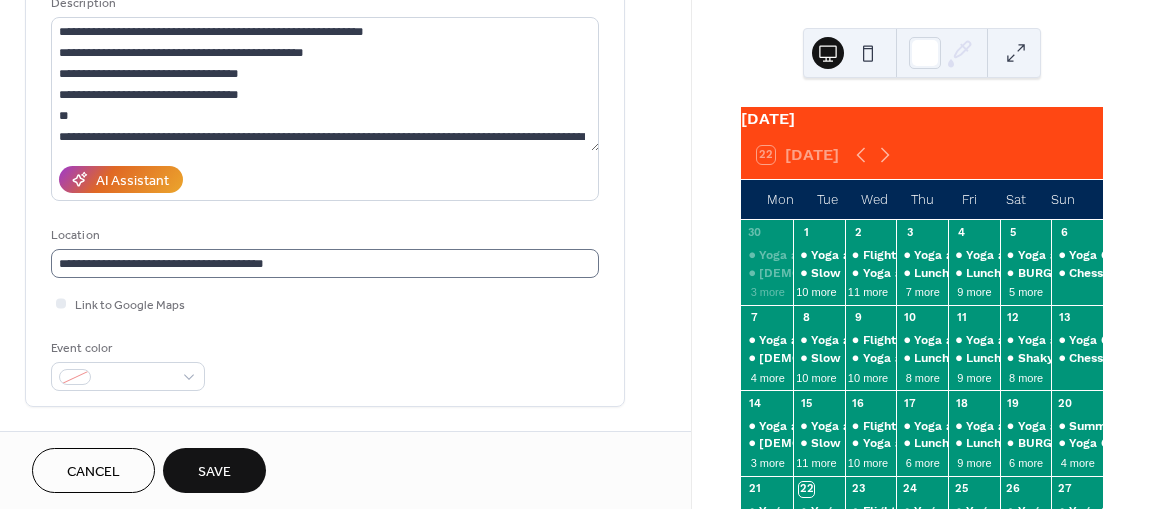 scroll, scrollTop: 0, scrollLeft: 0, axis: both 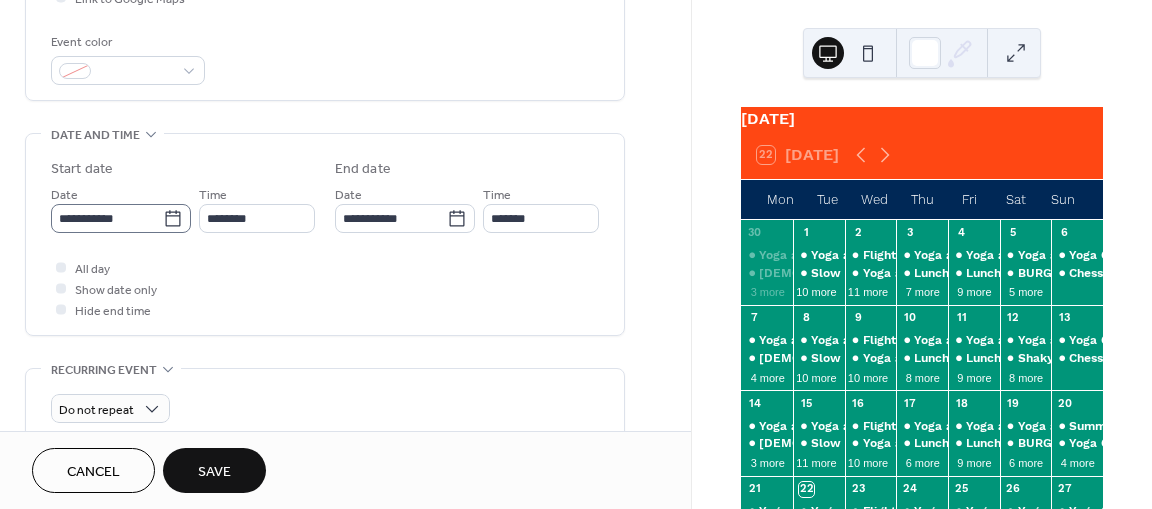 click 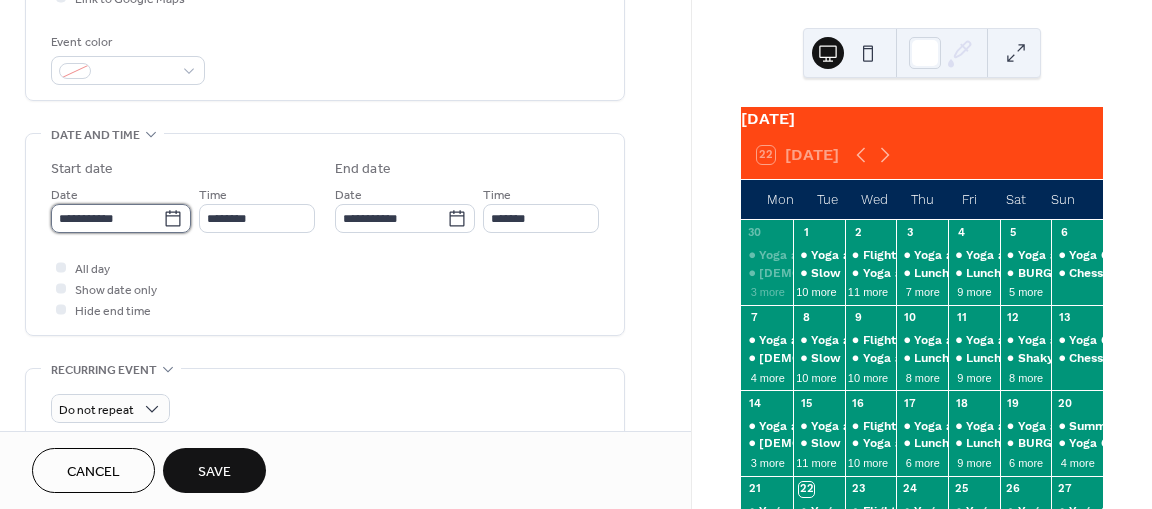 click on "**********" at bounding box center (107, 218) 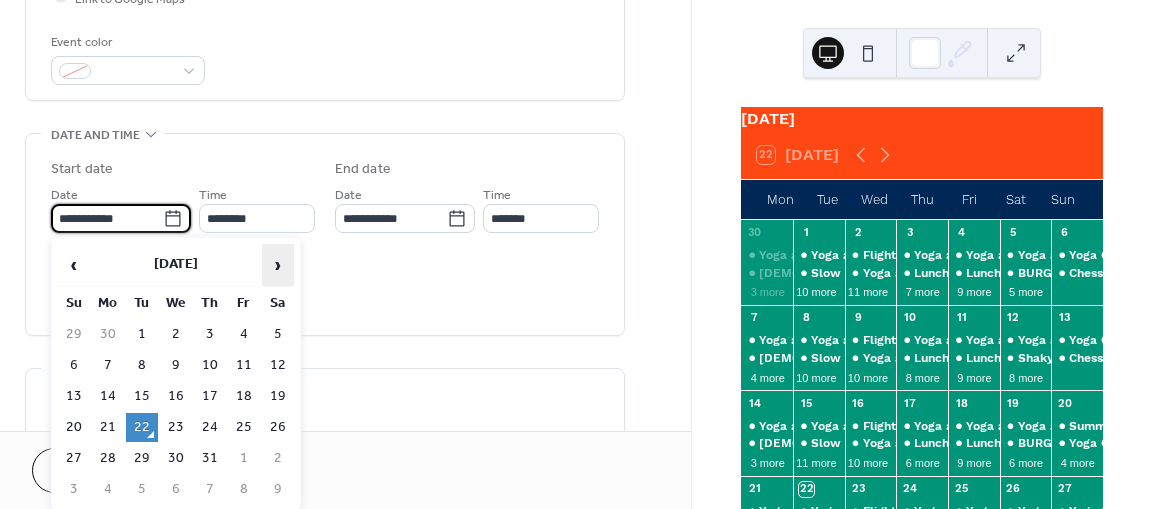 click on "›" at bounding box center (278, 265) 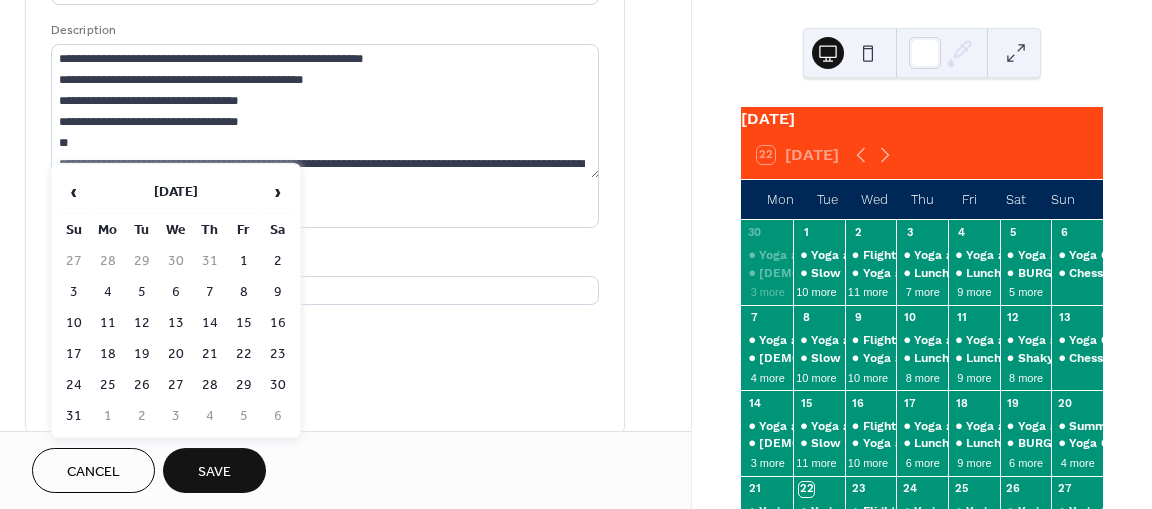 scroll, scrollTop: 211, scrollLeft: 0, axis: vertical 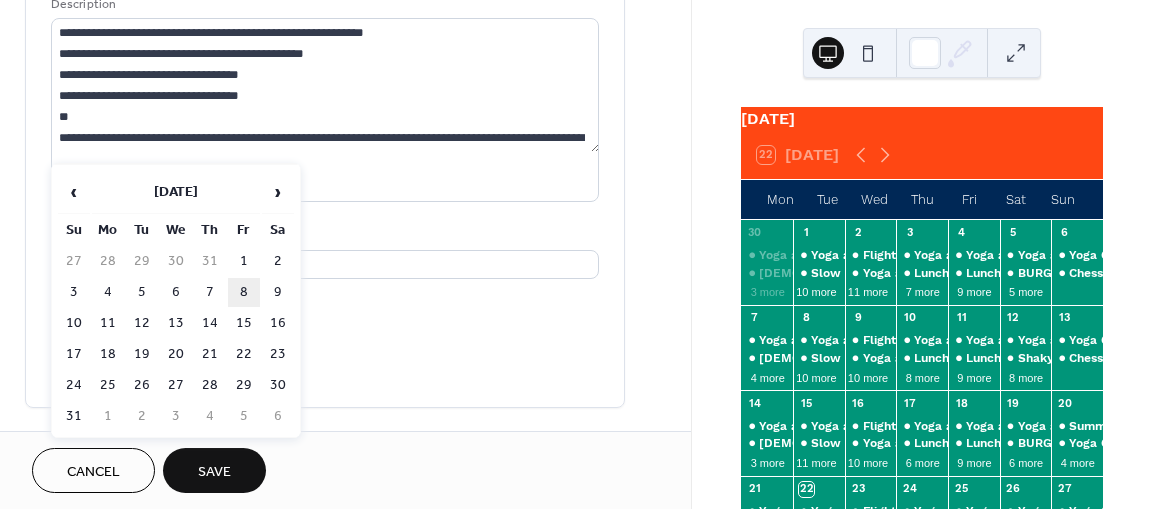 click on "8" at bounding box center [244, 292] 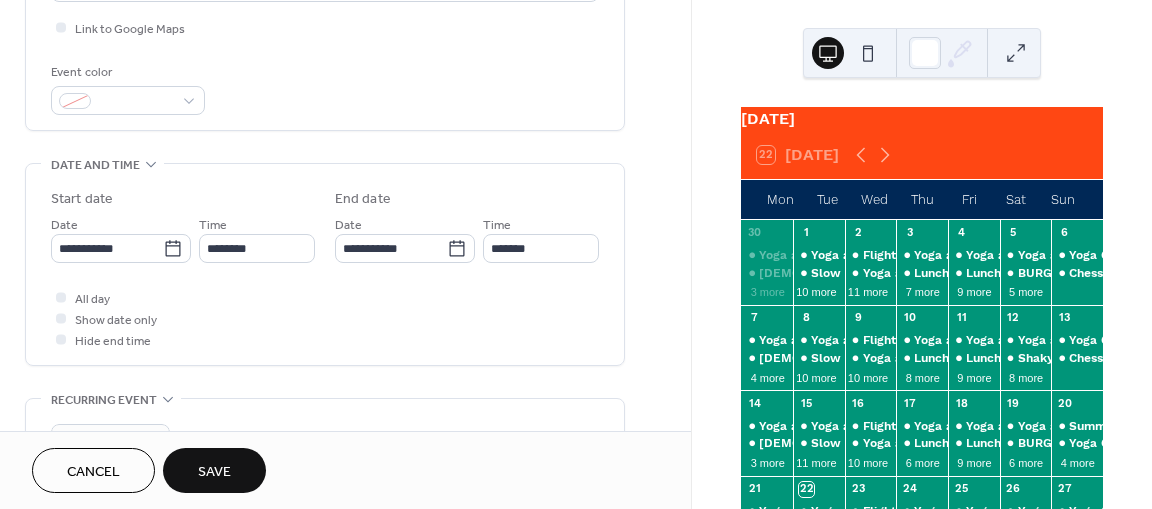 scroll, scrollTop: 546, scrollLeft: 0, axis: vertical 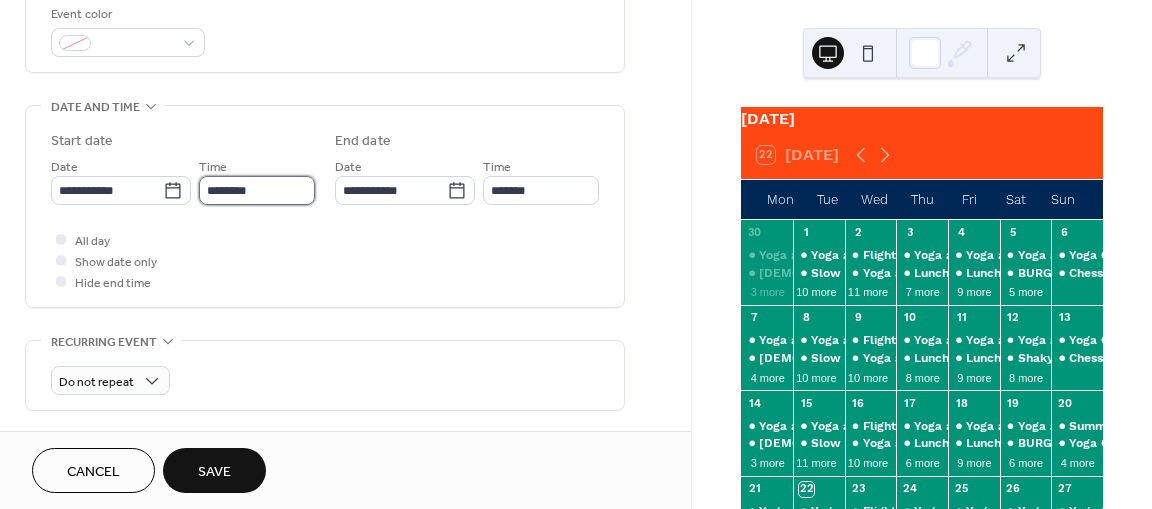 click on "********" at bounding box center (257, 190) 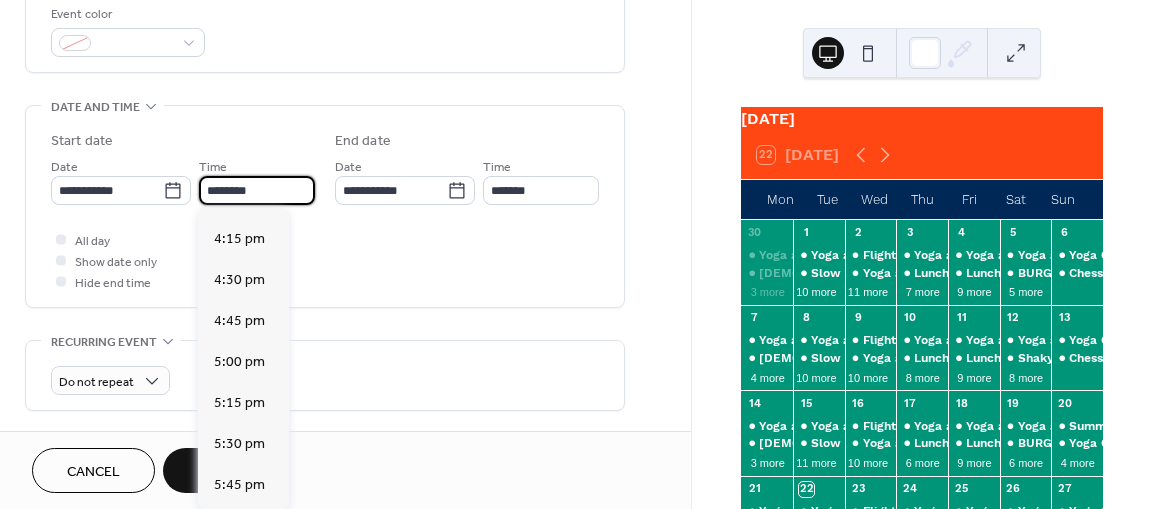 scroll, scrollTop: 2701, scrollLeft: 0, axis: vertical 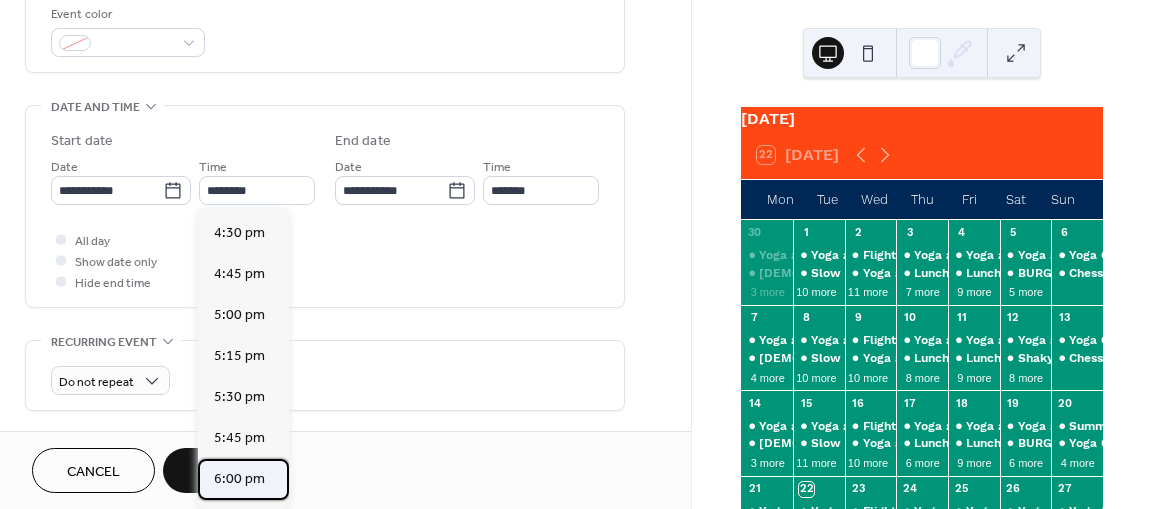 click on "6:00 pm" at bounding box center (239, 478) 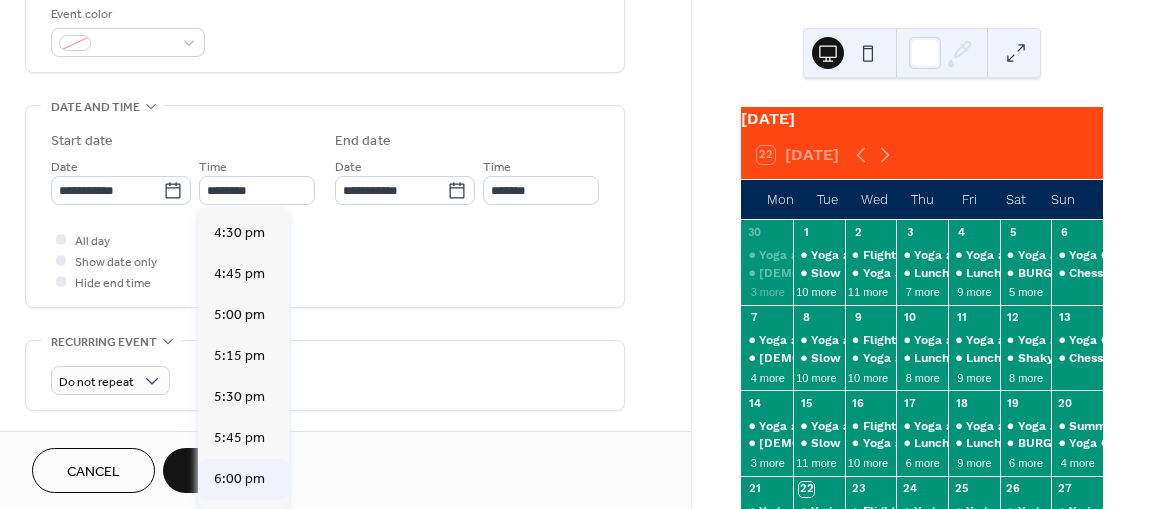 type on "*******" 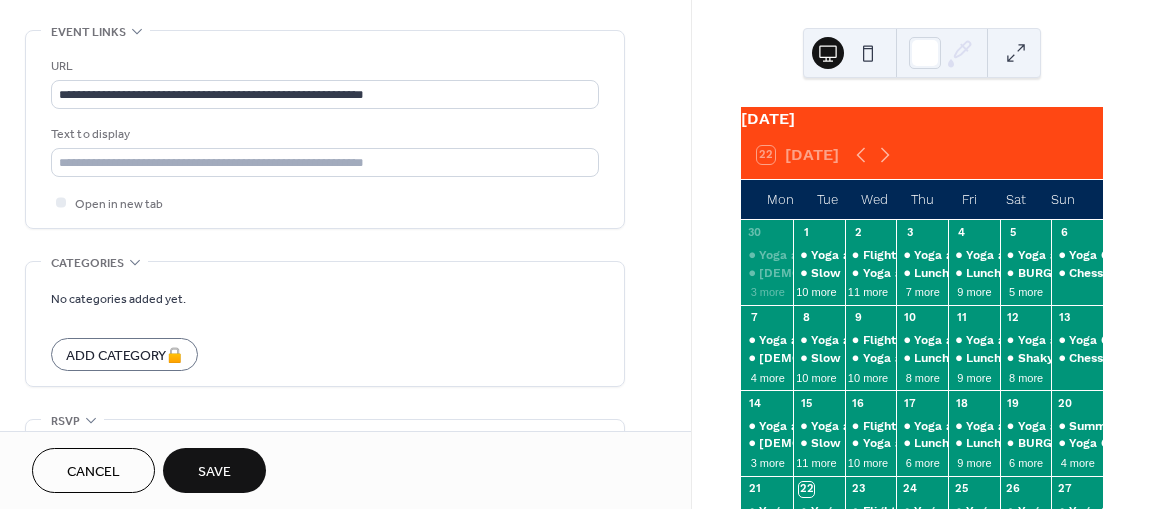 scroll, scrollTop: 1199, scrollLeft: 0, axis: vertical 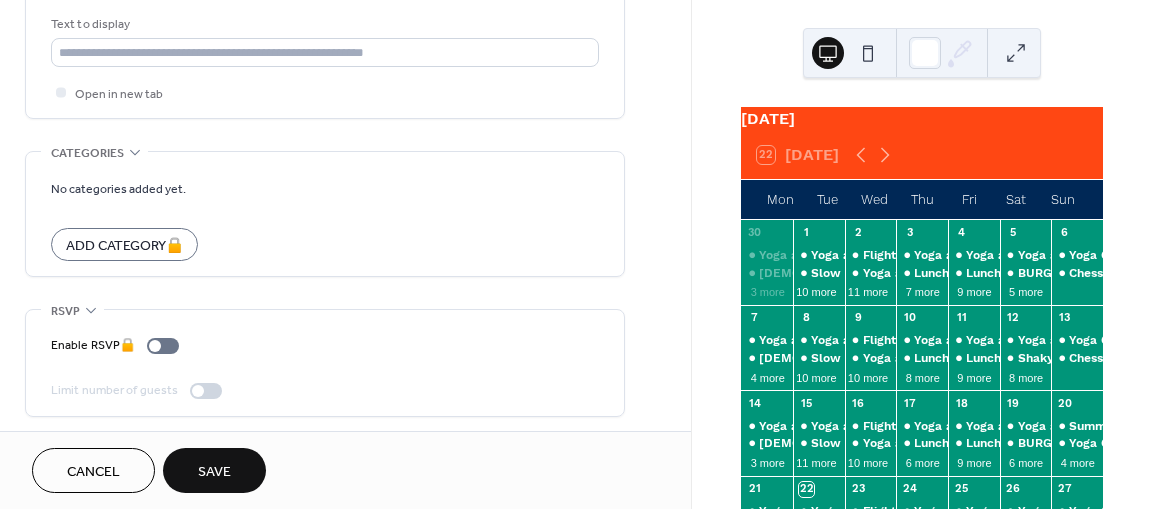 click on "Save" at bounding box center [214, 470] 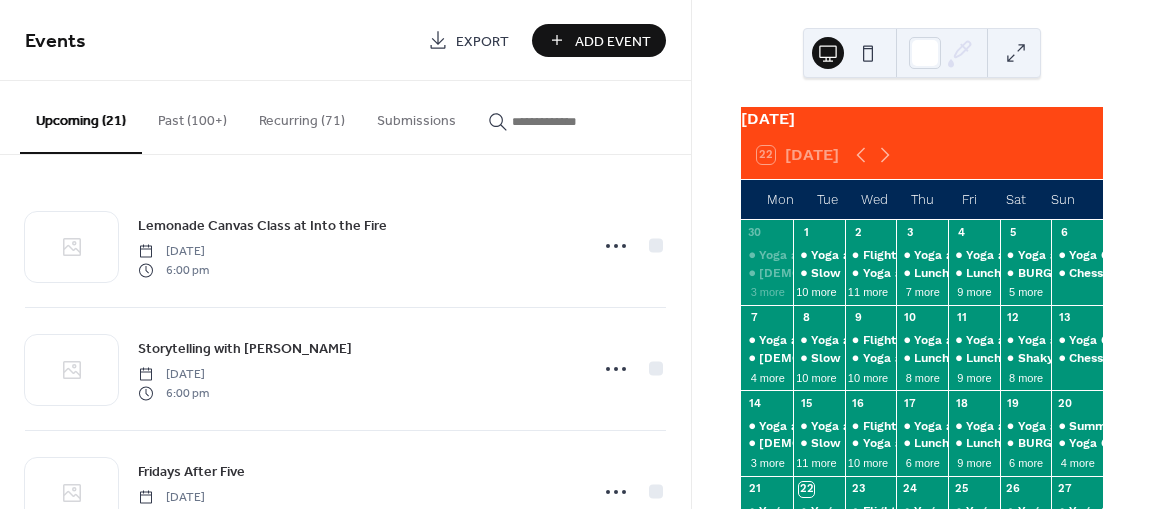 click on "Add Event" at bounding box center [599, 40] 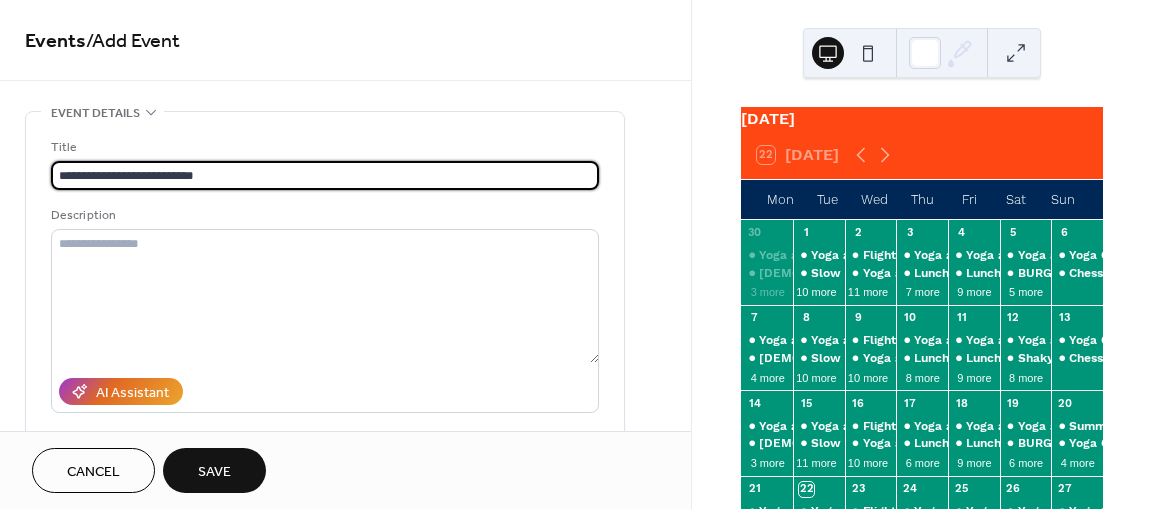 type on "**********" 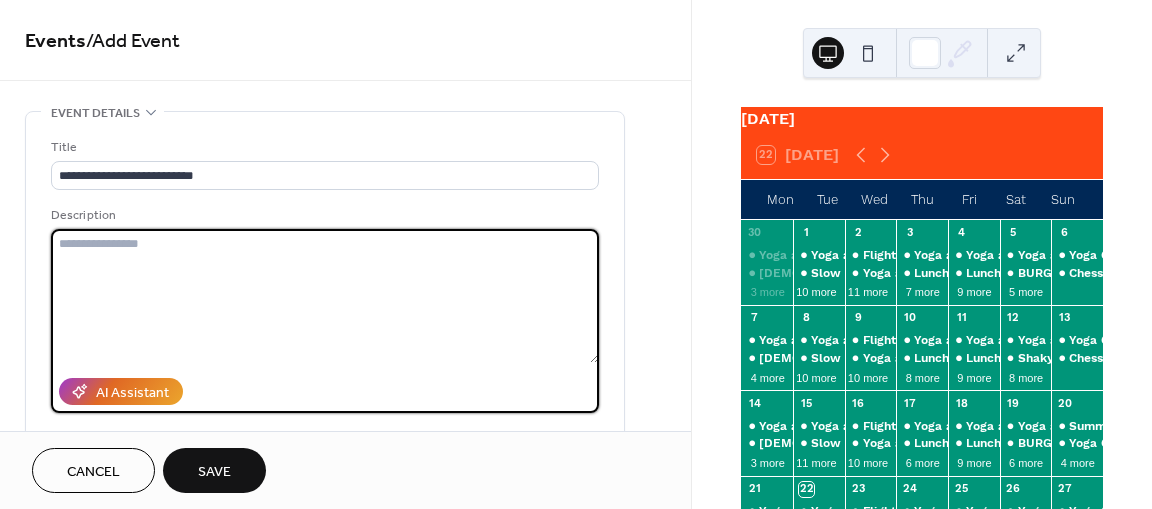 click at bounding box center [325, 296] 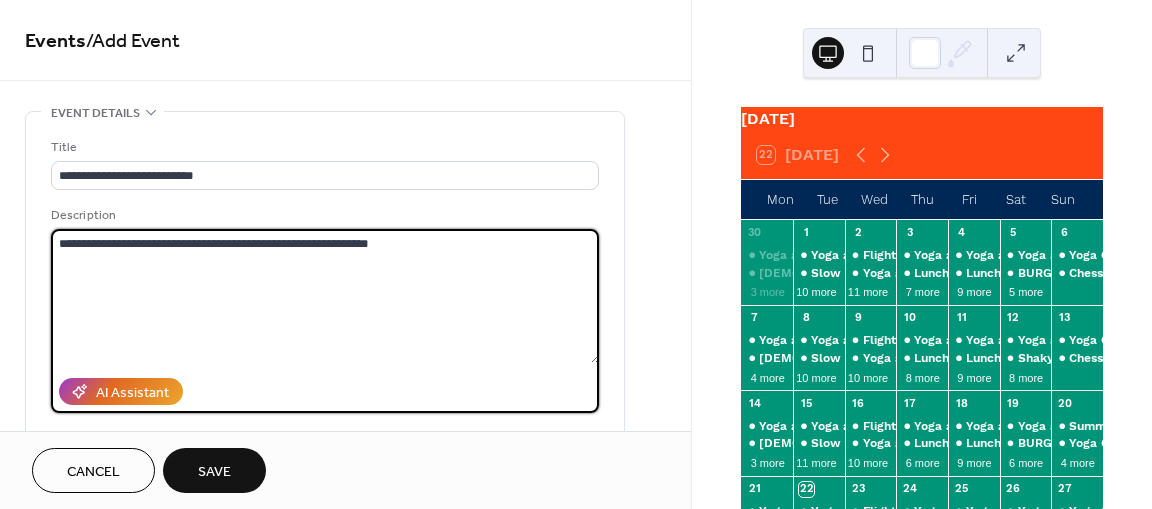 click on "**********" at bounding box center (325, 296) 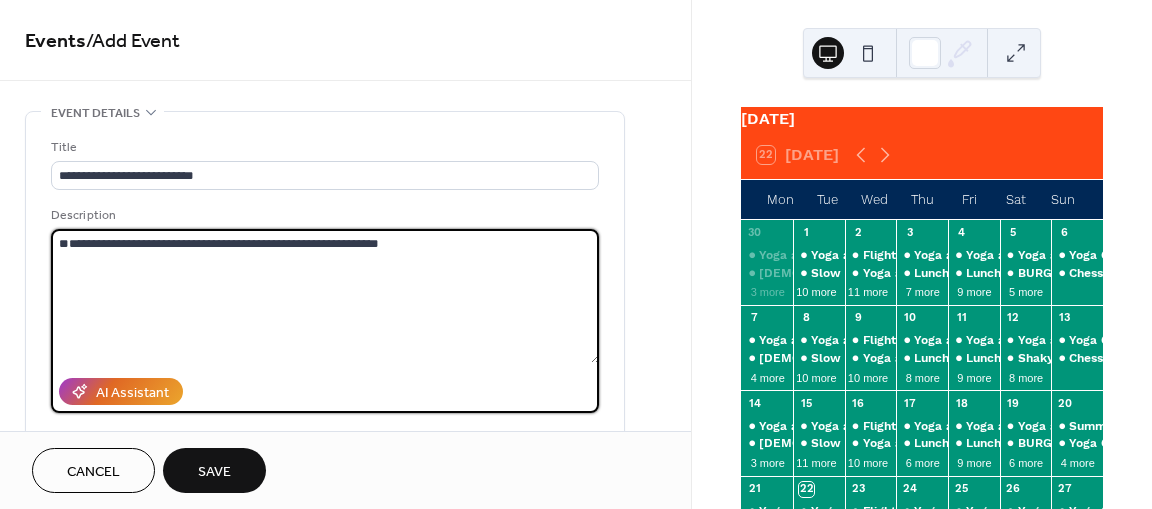click on "**********" at bounding box center (325, 296) 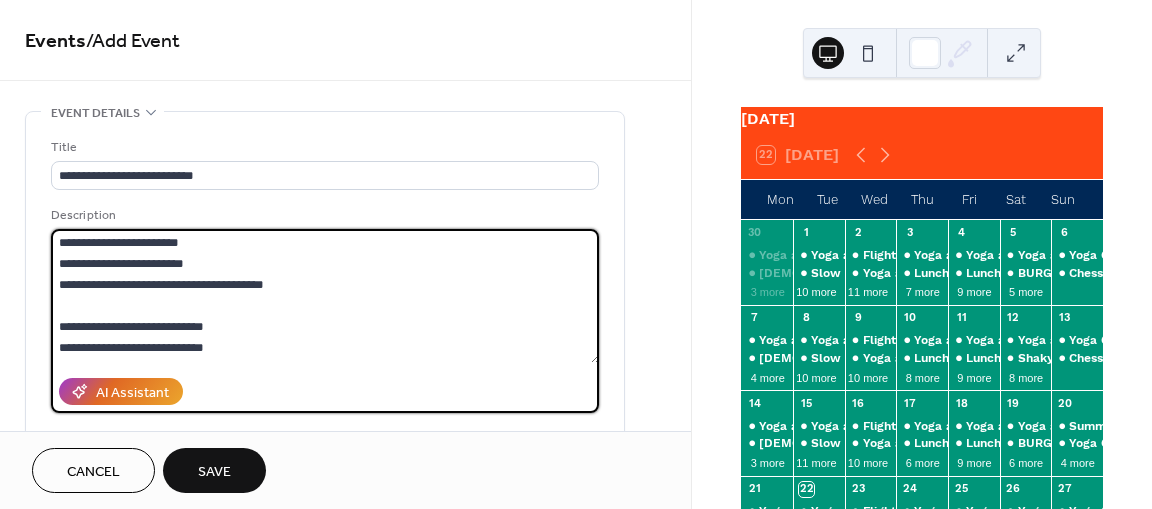 scroll, scrollTop: 63, scrollLeft: 0, axis: vertical 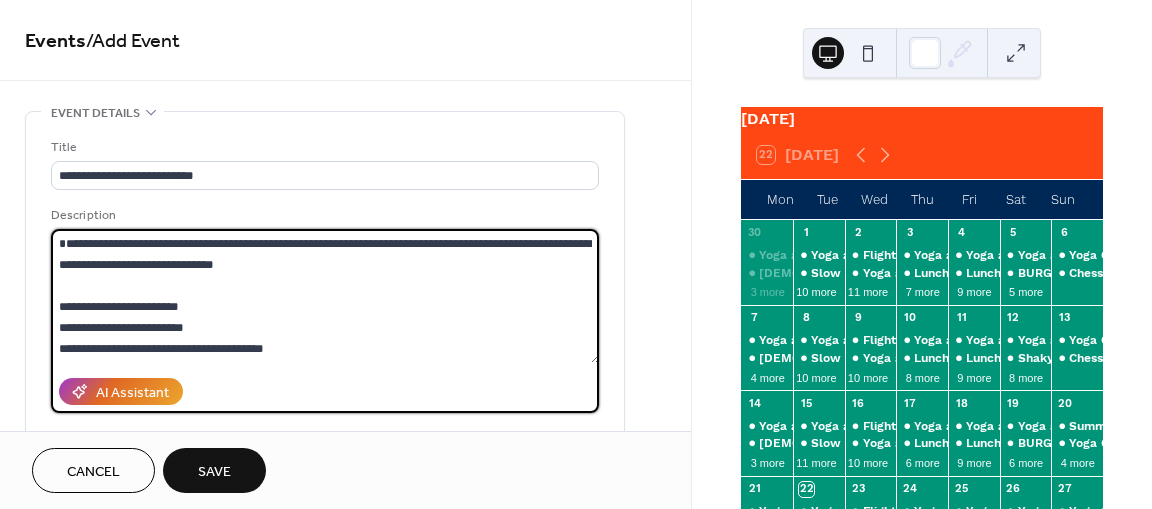 drag, startPoint x: 278, startPoint y: 305, endPoint x: 61, endPoint y: 312, distance: 217.11287 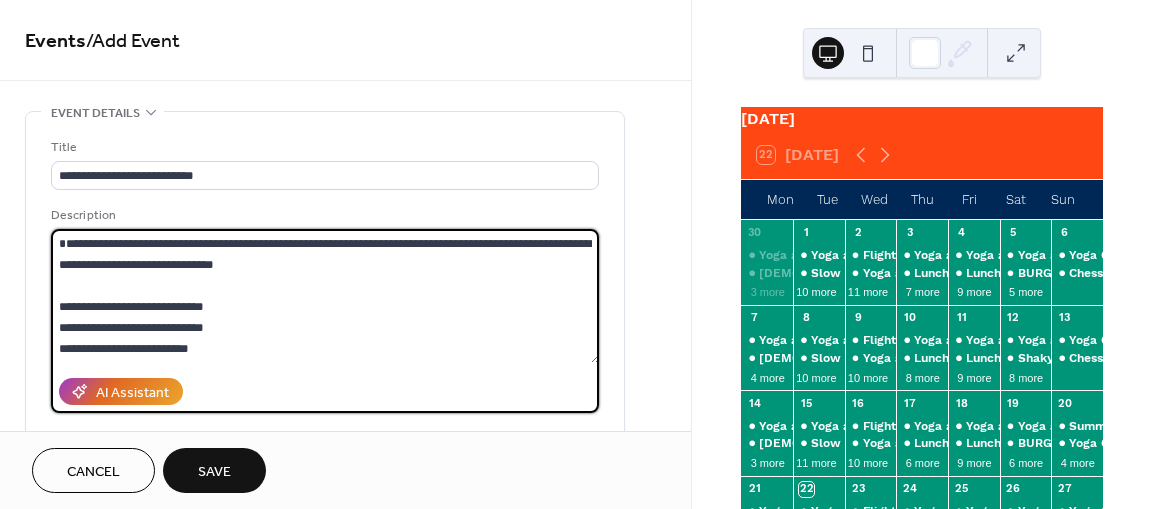 scroll, scrollTop: 0, scrollLeft: 0, axis: both 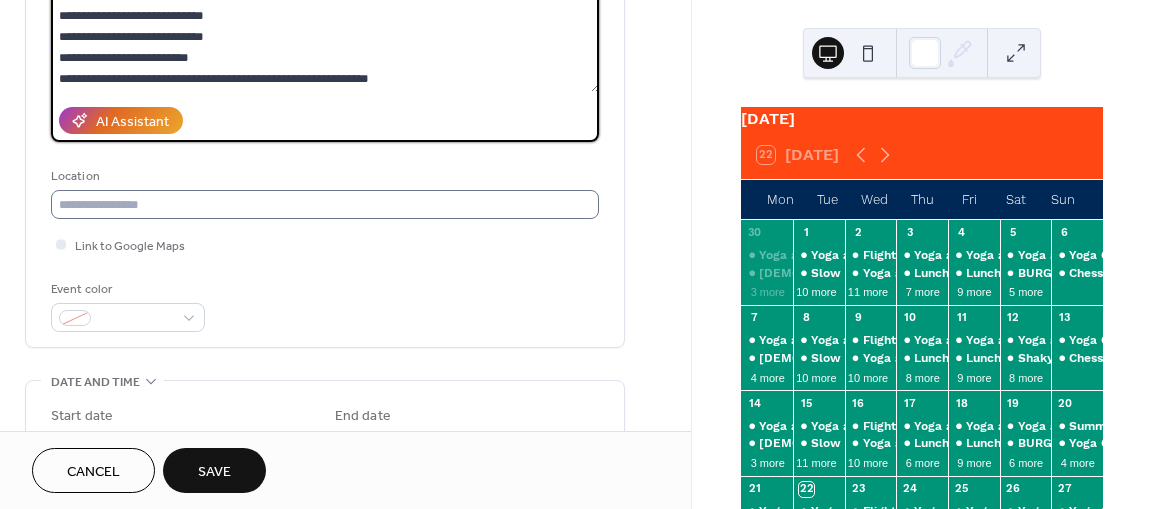 type on "**********" 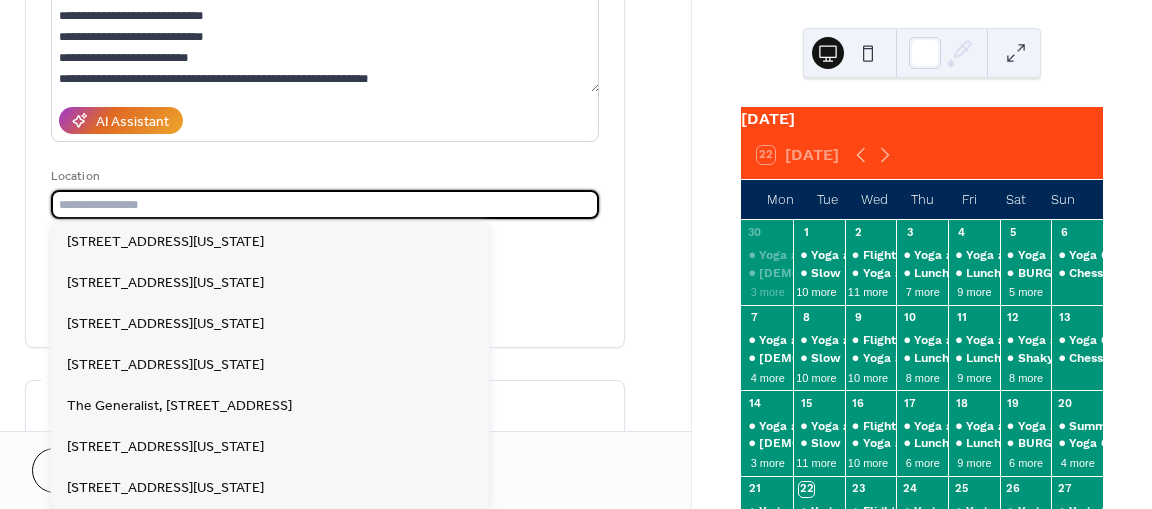 click at bounding box center [325, 204] 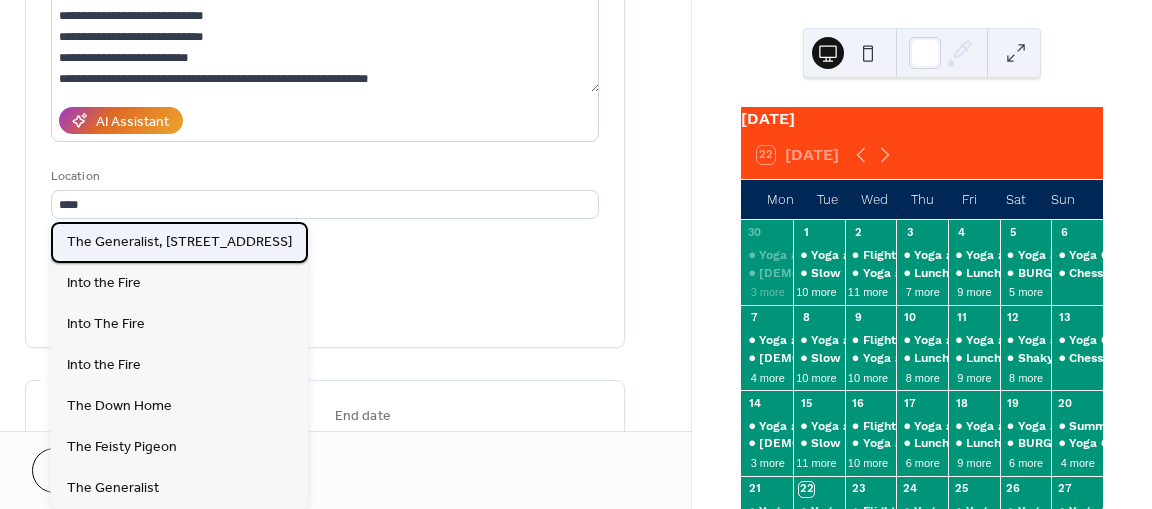 click on "The Generalist, [STREET_ADDRESS]" at bounding box center [179, 242] 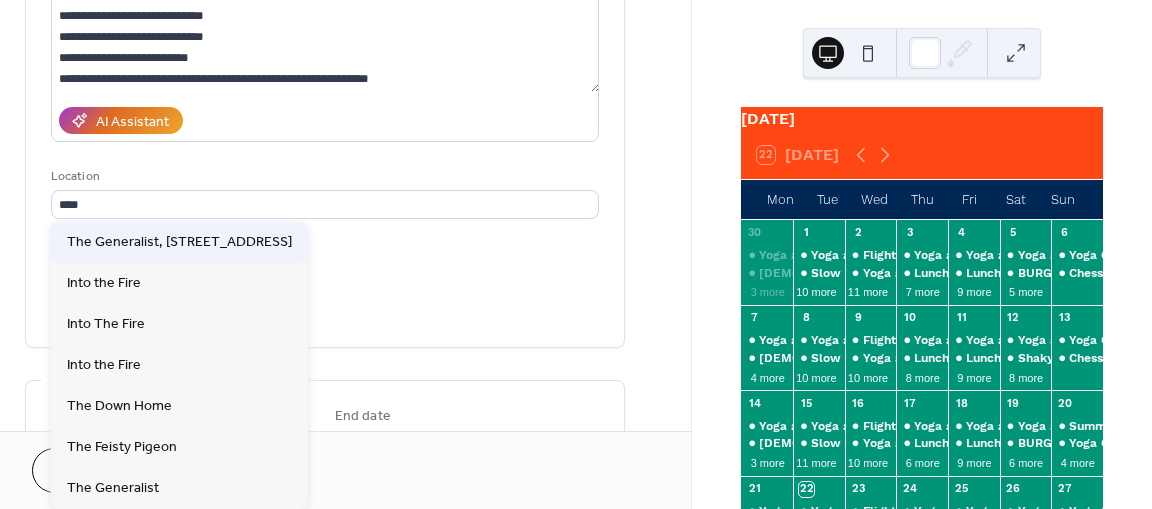 type on "**********" 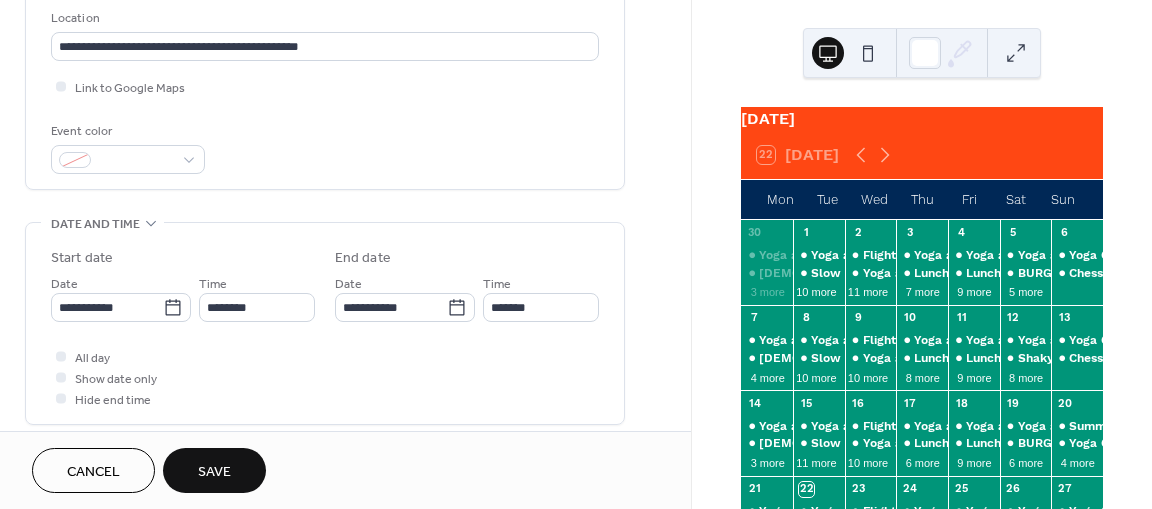 scroll, scrollTop: 431, scrollLeft: 0, axis: vertical 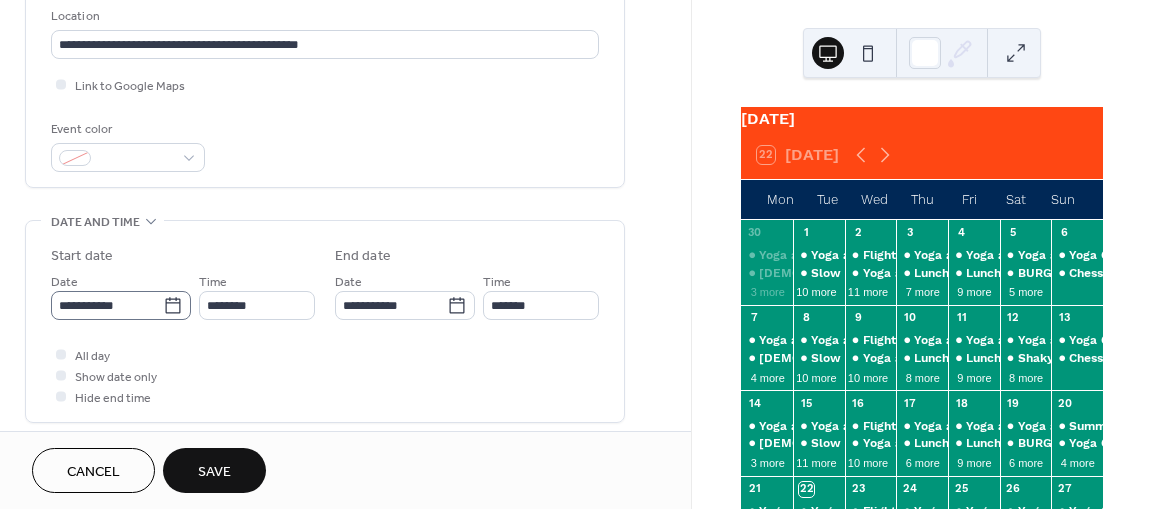 click 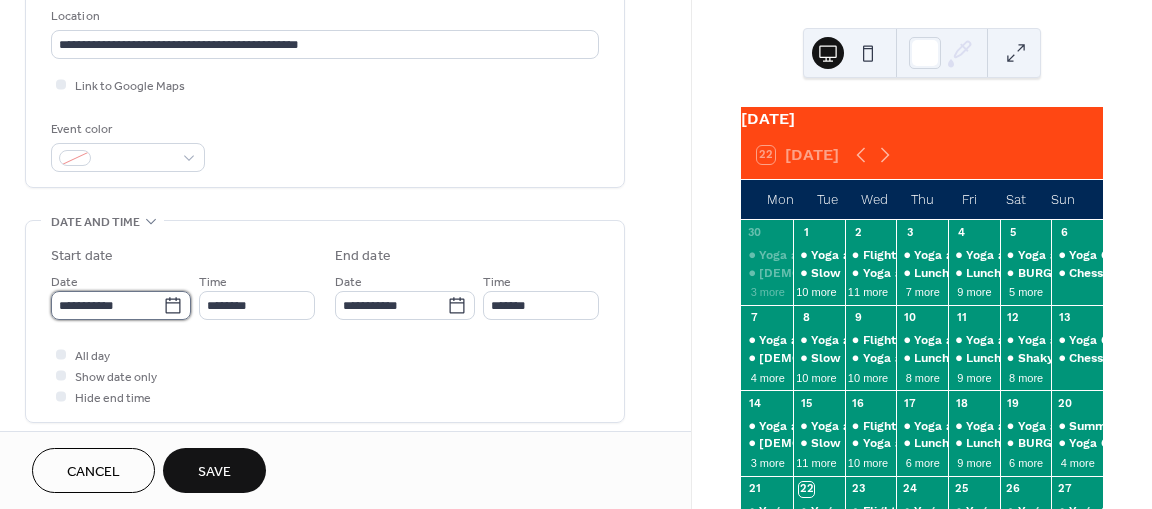 click on "**********" at bounding box center [107, 305] 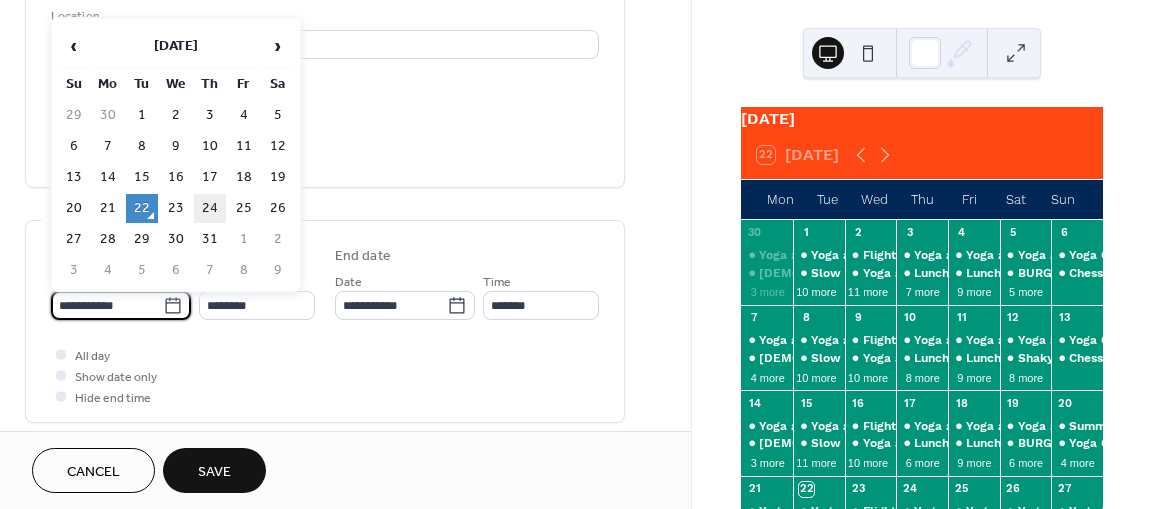 click on "24" at bounding box center (210, 208) 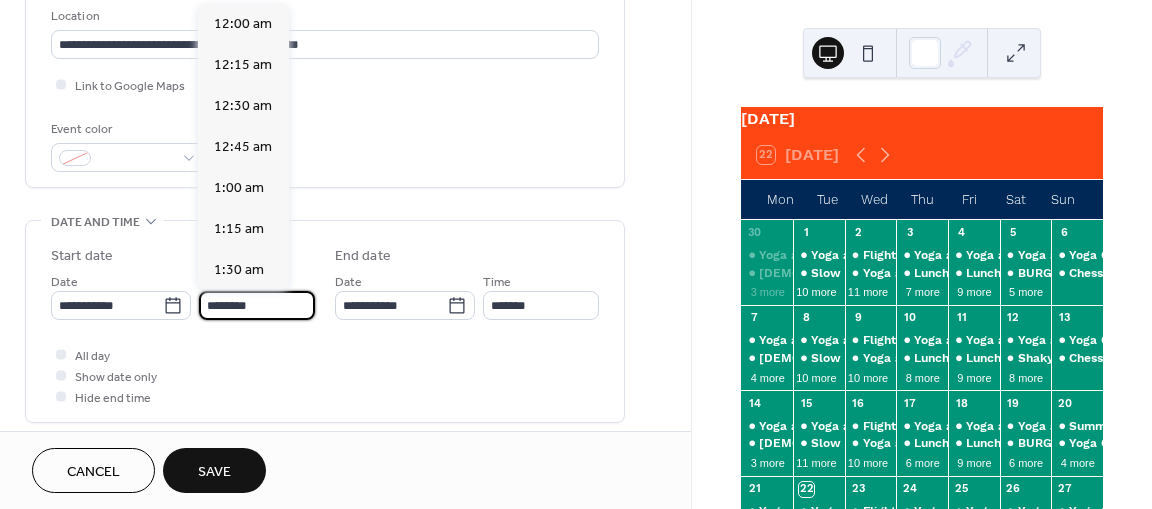 scroll, scrollTop: 1968, scrollLeft: 0, axis: vertical 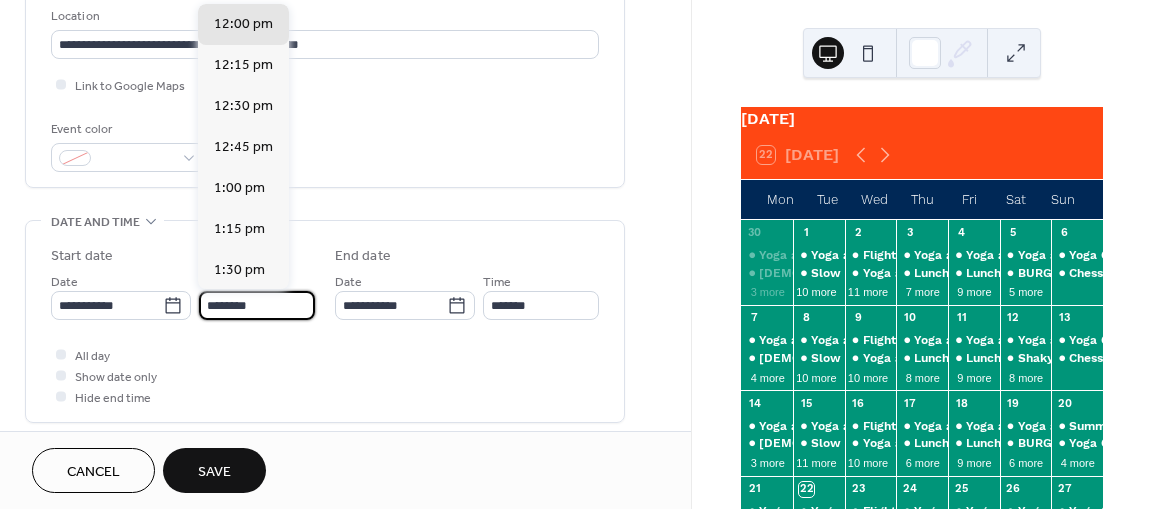 drag, startPoint x: 280, startPoint y: 303, endPoint x: 606, endPoint y: 59, distance: 407.2002 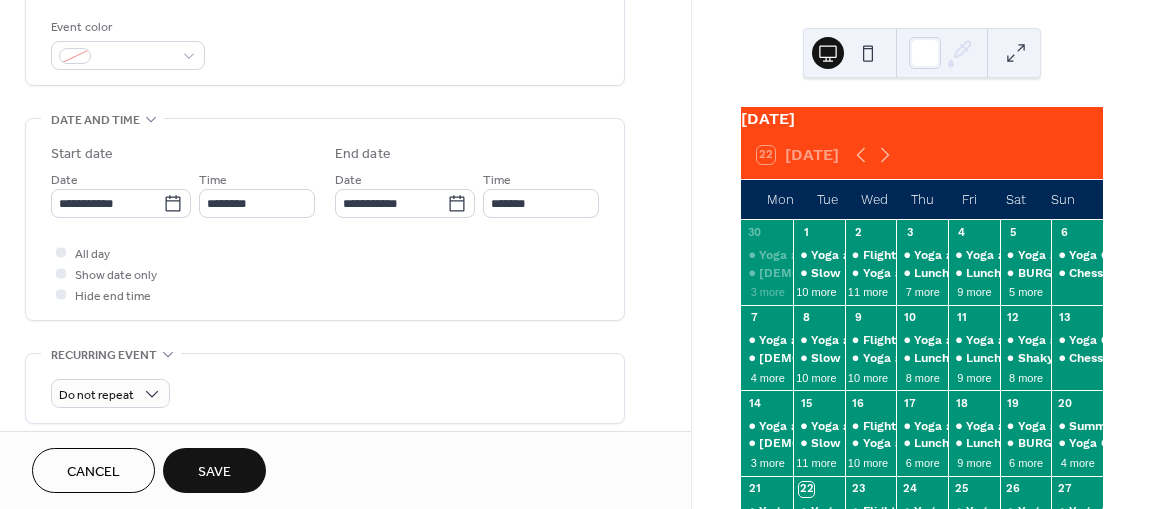 scroll, scrollTop: 535, scrollLeft: 0, axis: vertical 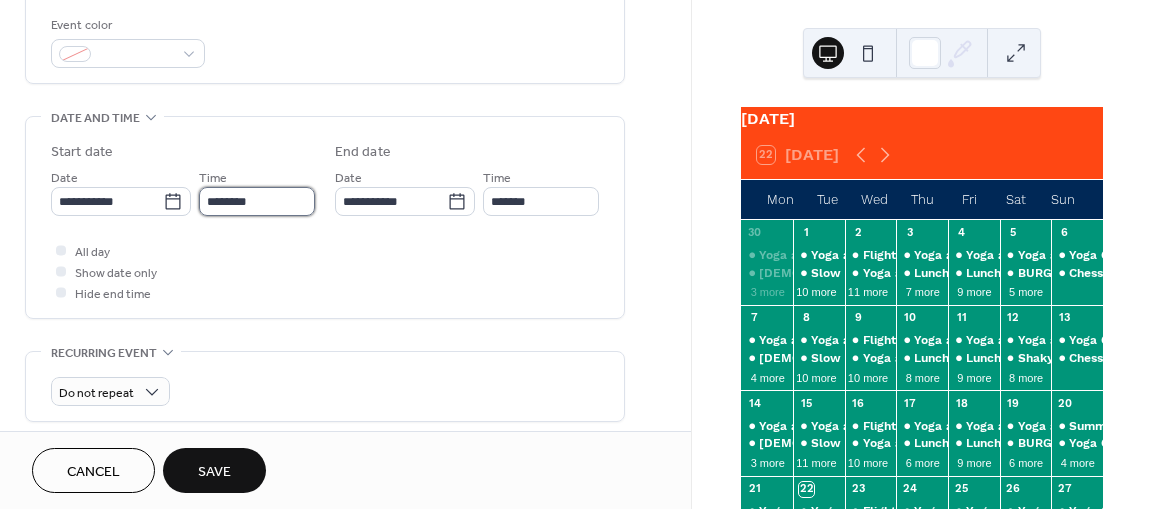 click on "********" at bounding box center [257, 201] 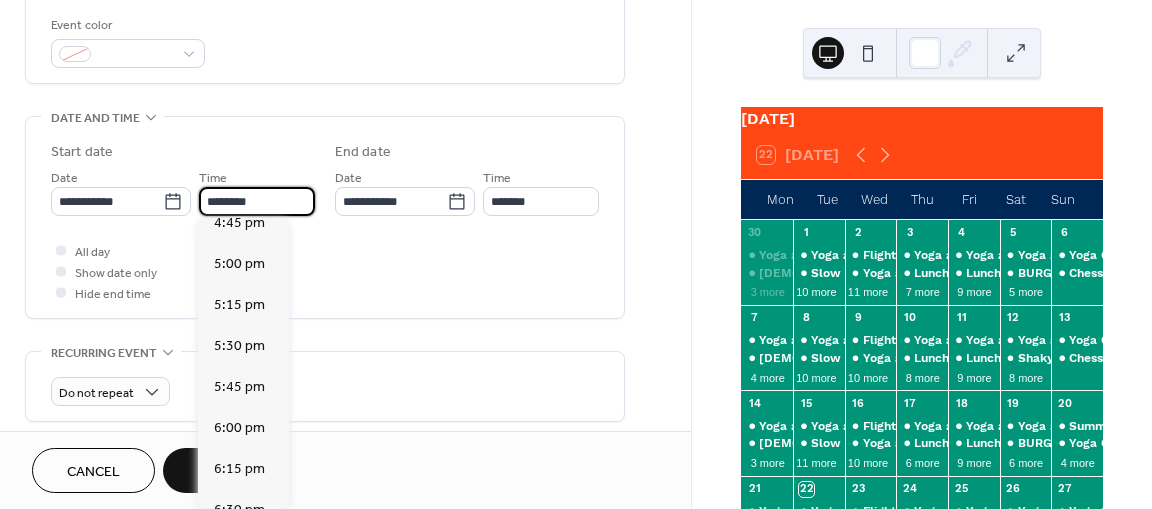 scroll, scrollTop: 2765, scrollLeft: 0, axis: vertical 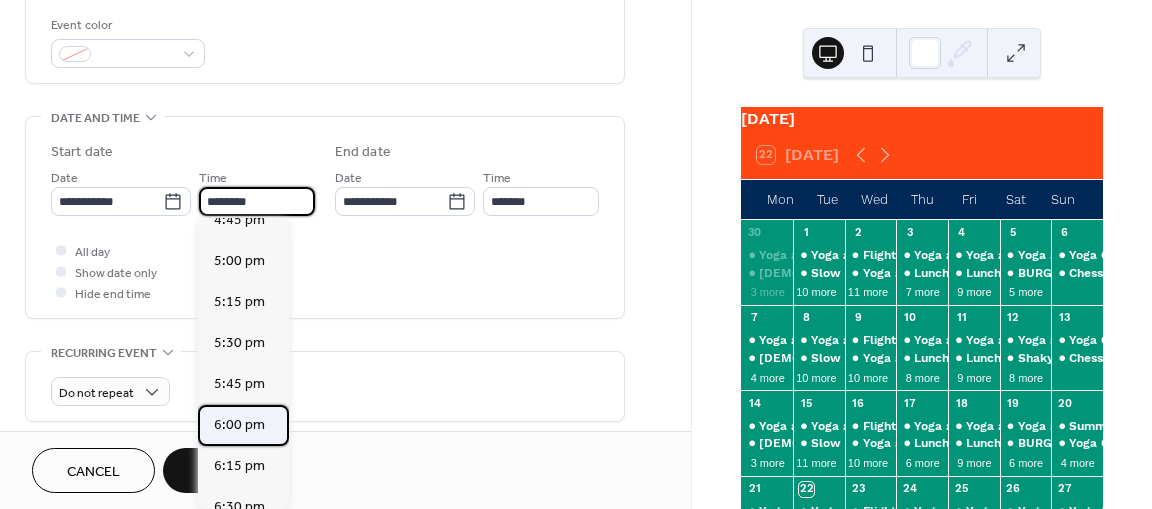 click on "6:00 pm" at bounding box center (239, 425) 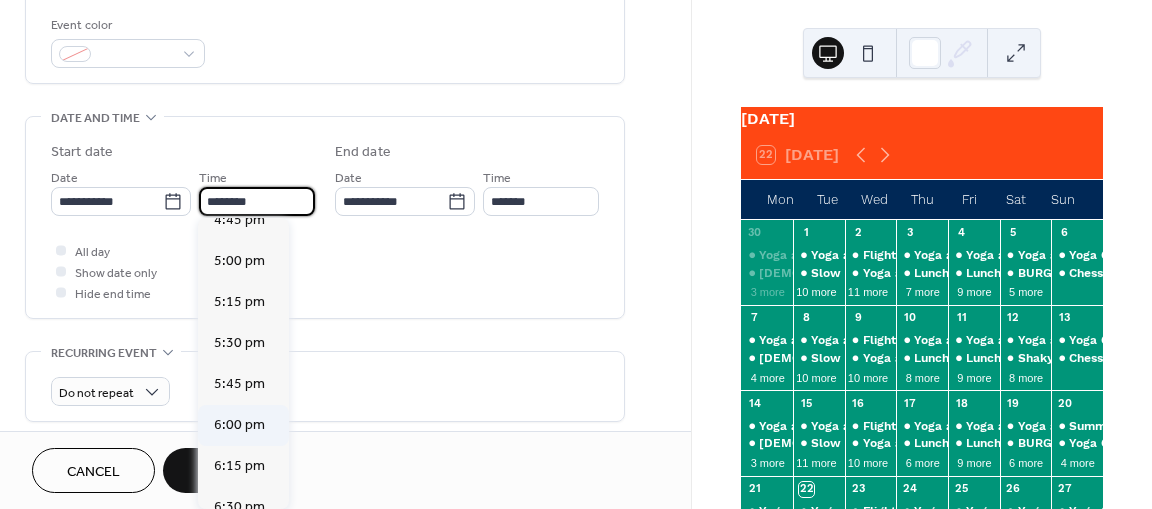 type on "*******" 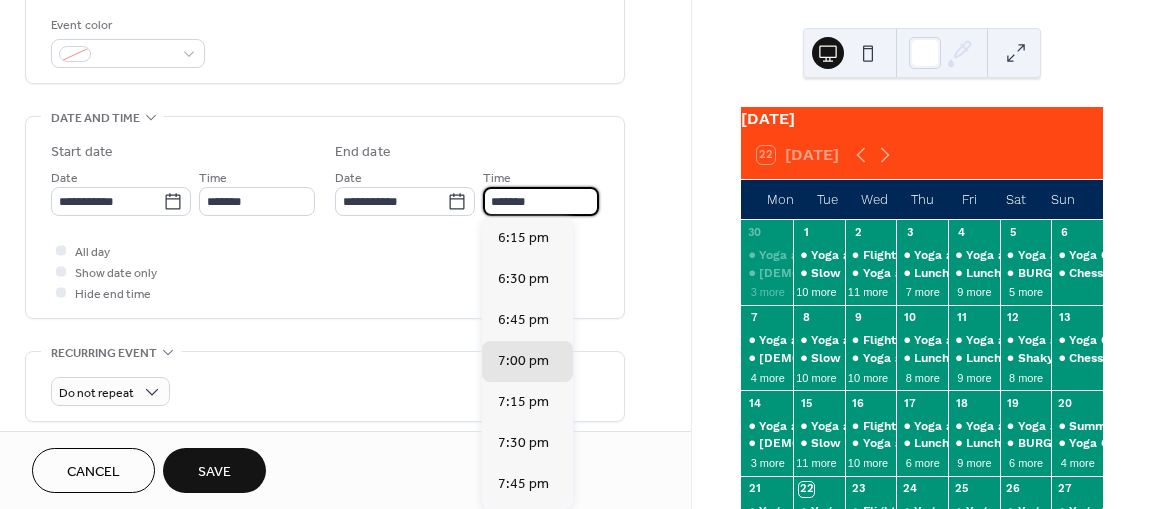 click on "*******" at bounding box center (541, 201) 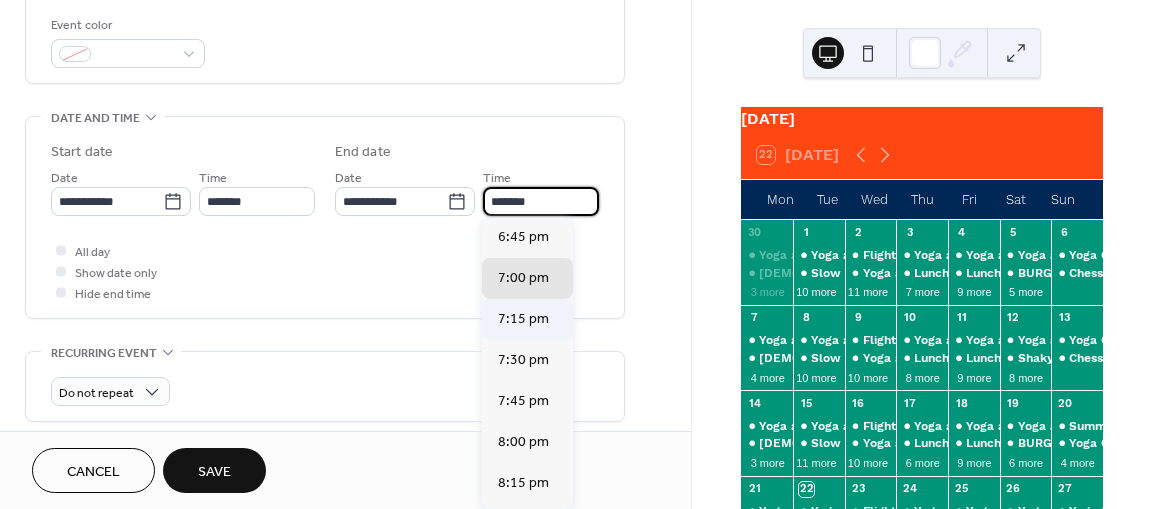scroll, scrollTop: 87, scrollLeft: 0, axis: vertical 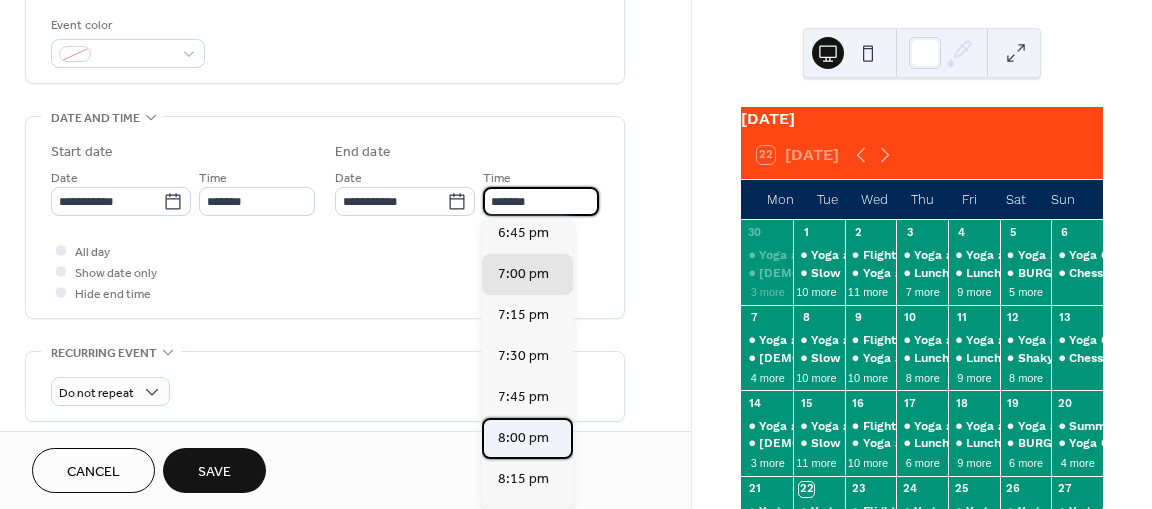 click on "8:00 pm" at bounding box center [523, 438] 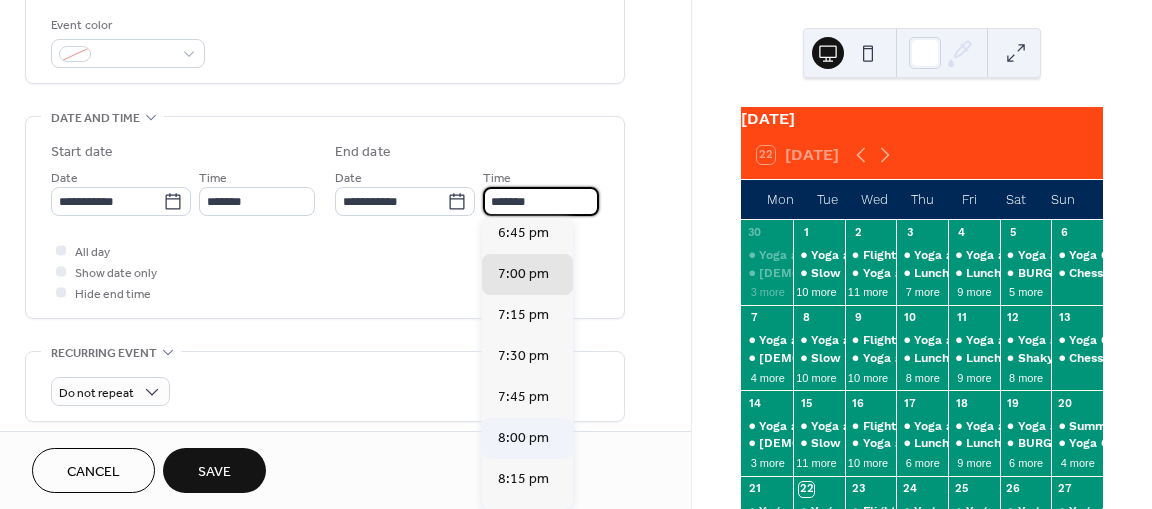 type on "*******" 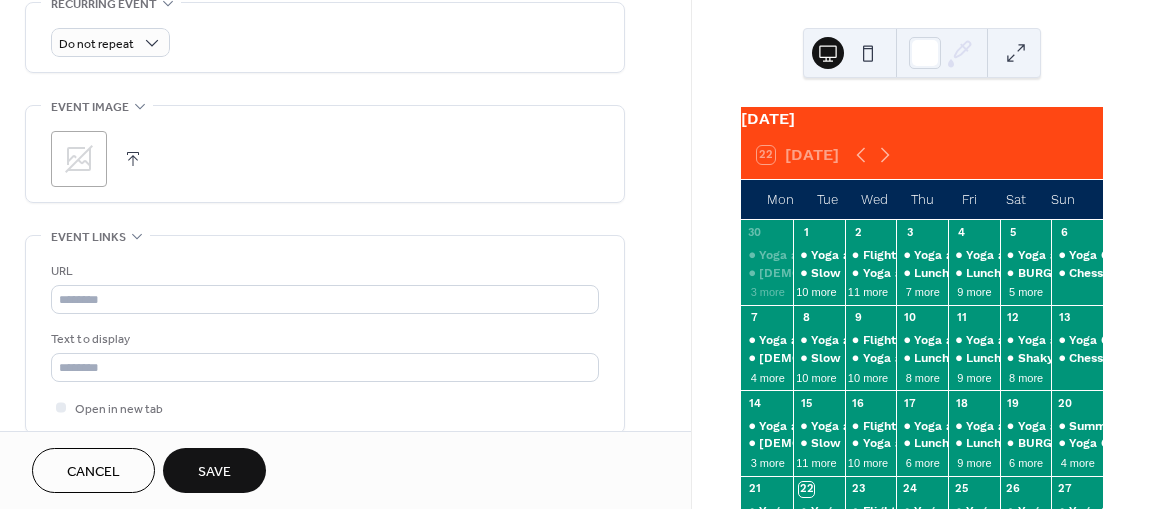 scroll, scrollTop: 899, scrollLeft: 0, axis: vertical 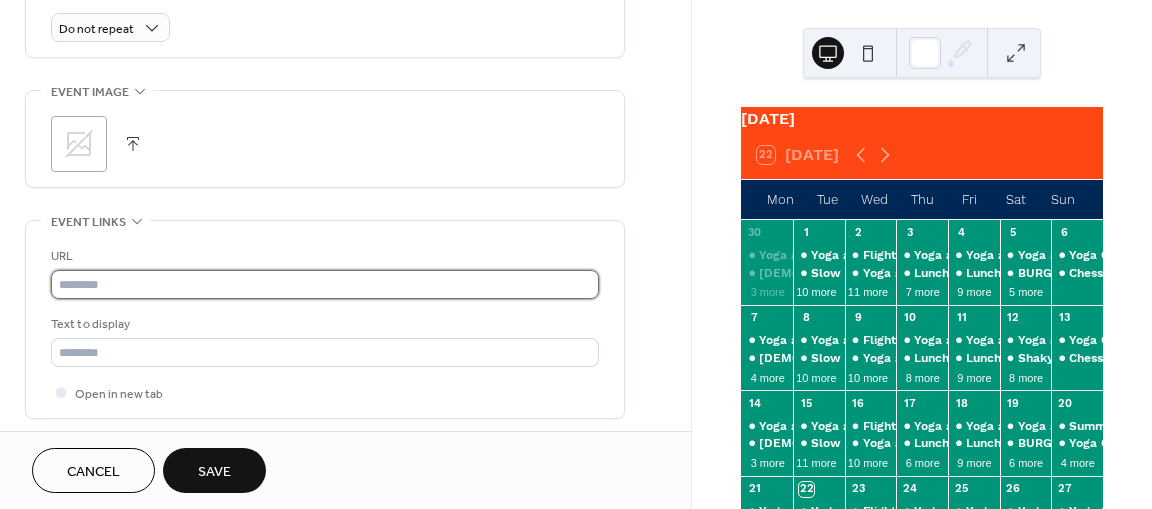 click at bounding box center (325, 284) 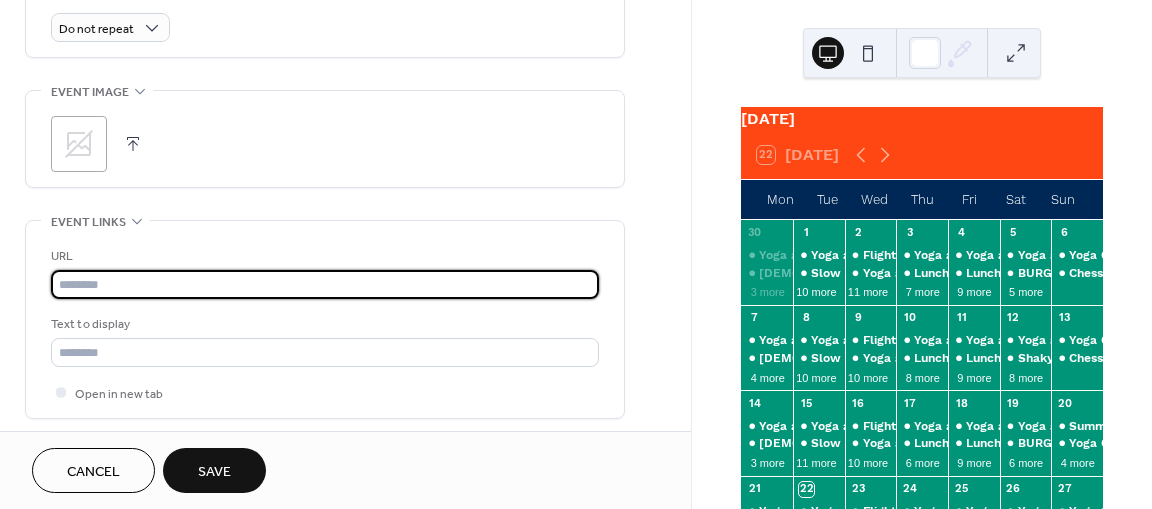 paste on "**********" 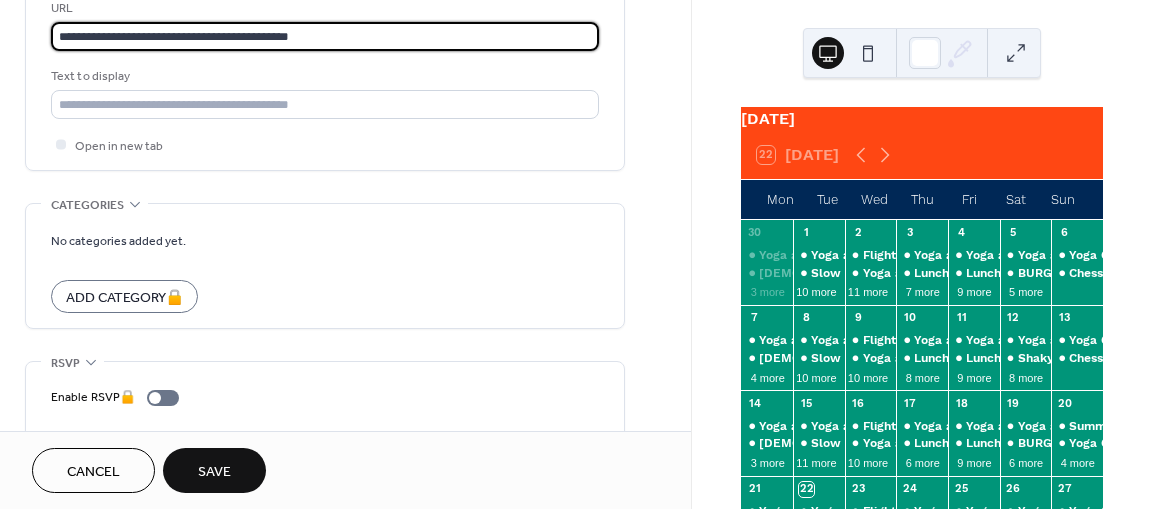 scroll, scrollTop: 1199, scrollLeft: 0, axis: vertical 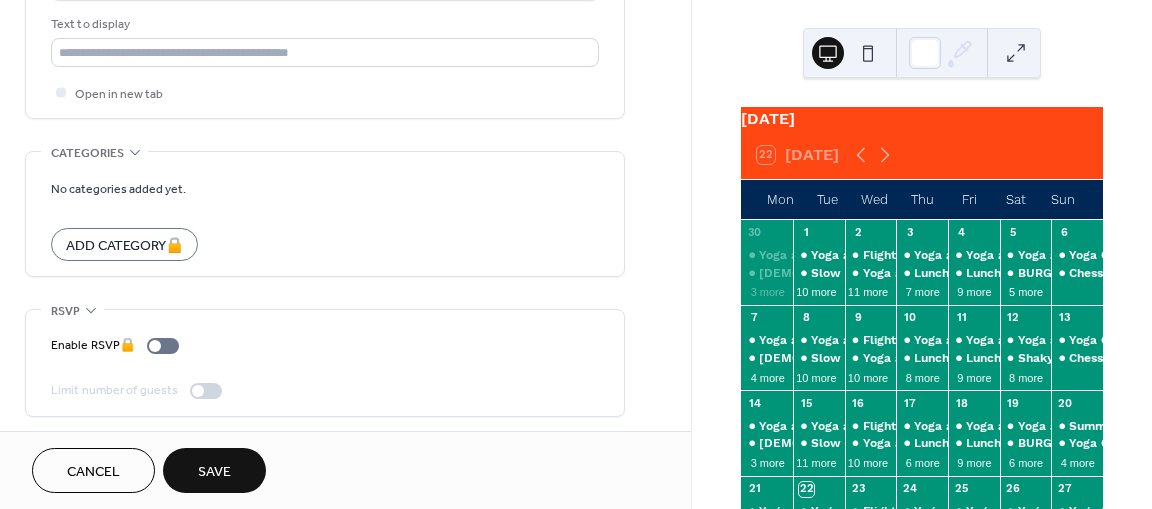type on "**********" 